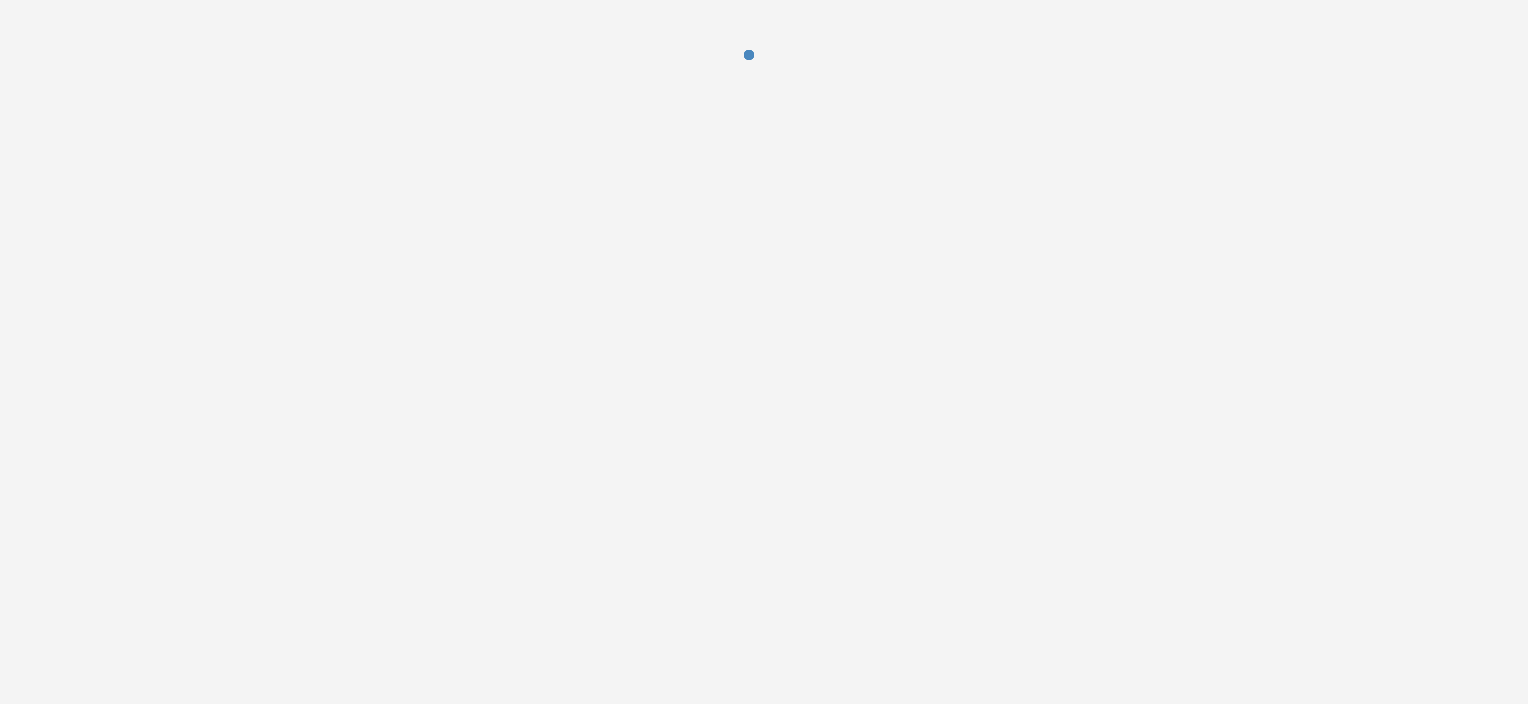 scroll, scrollTop: 0, scrollLeft: 0, axis: both 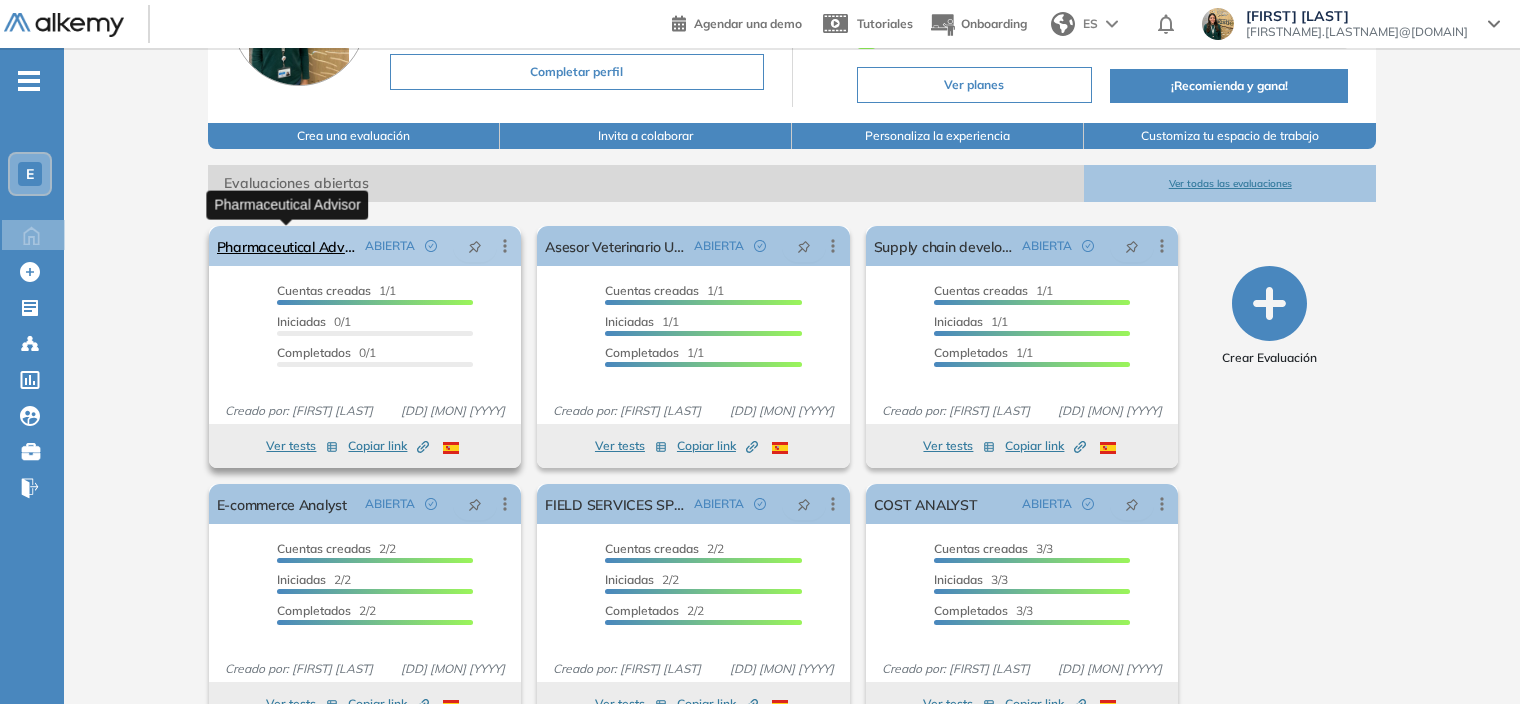 click on "Pharmaceutical Advisor" at bounding box center (287, 246) 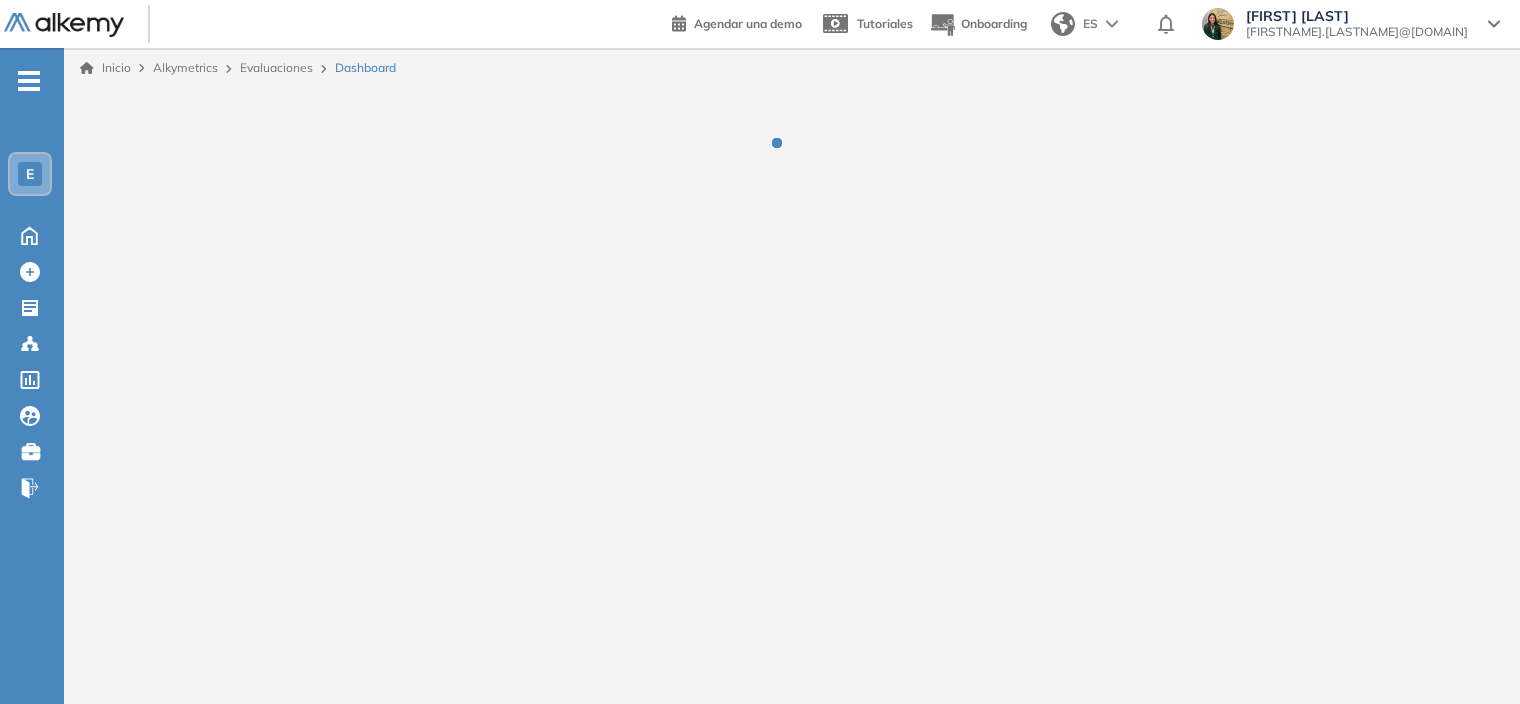 scroll, scrollTop: 0, scrollLeft: 0, axis: both 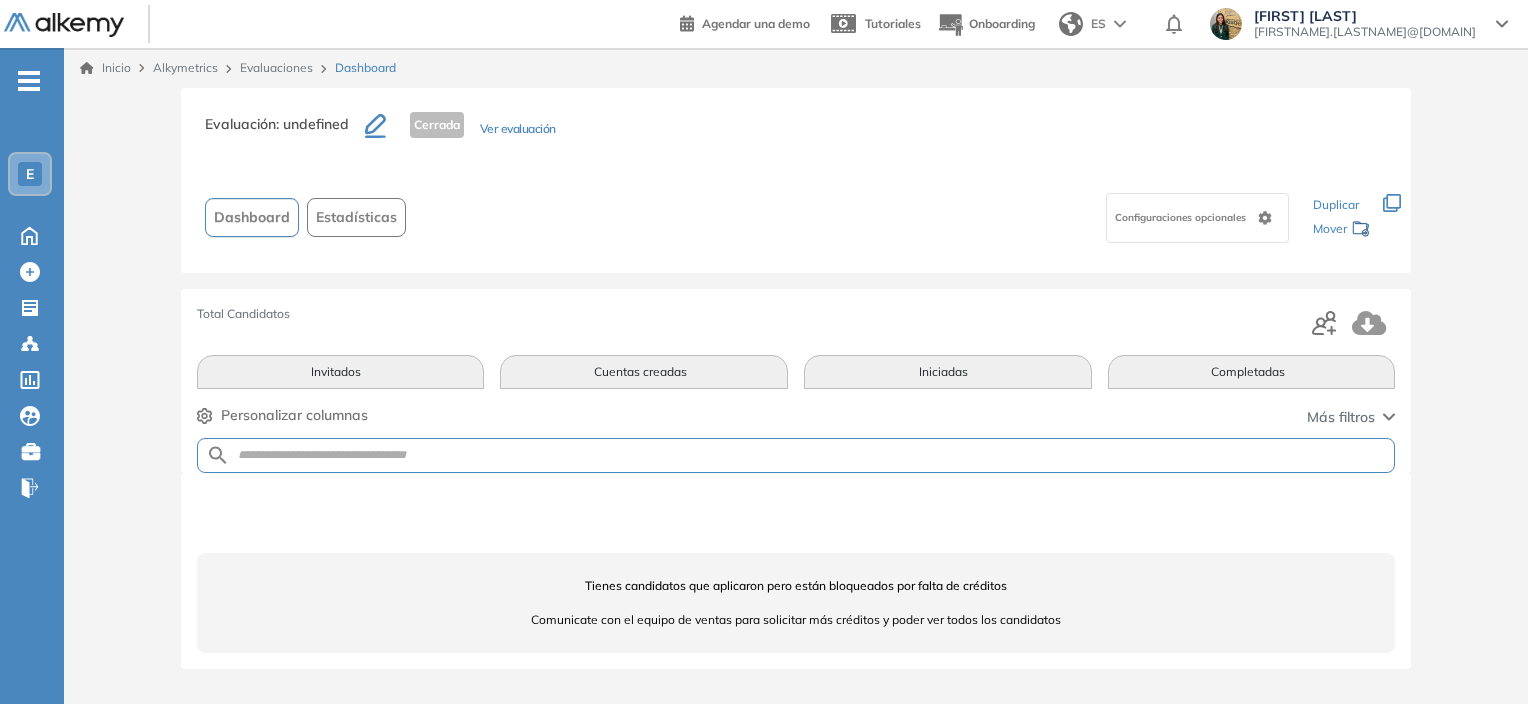 click on "Configuraciones opcionales" at bounding box center [856, 217] 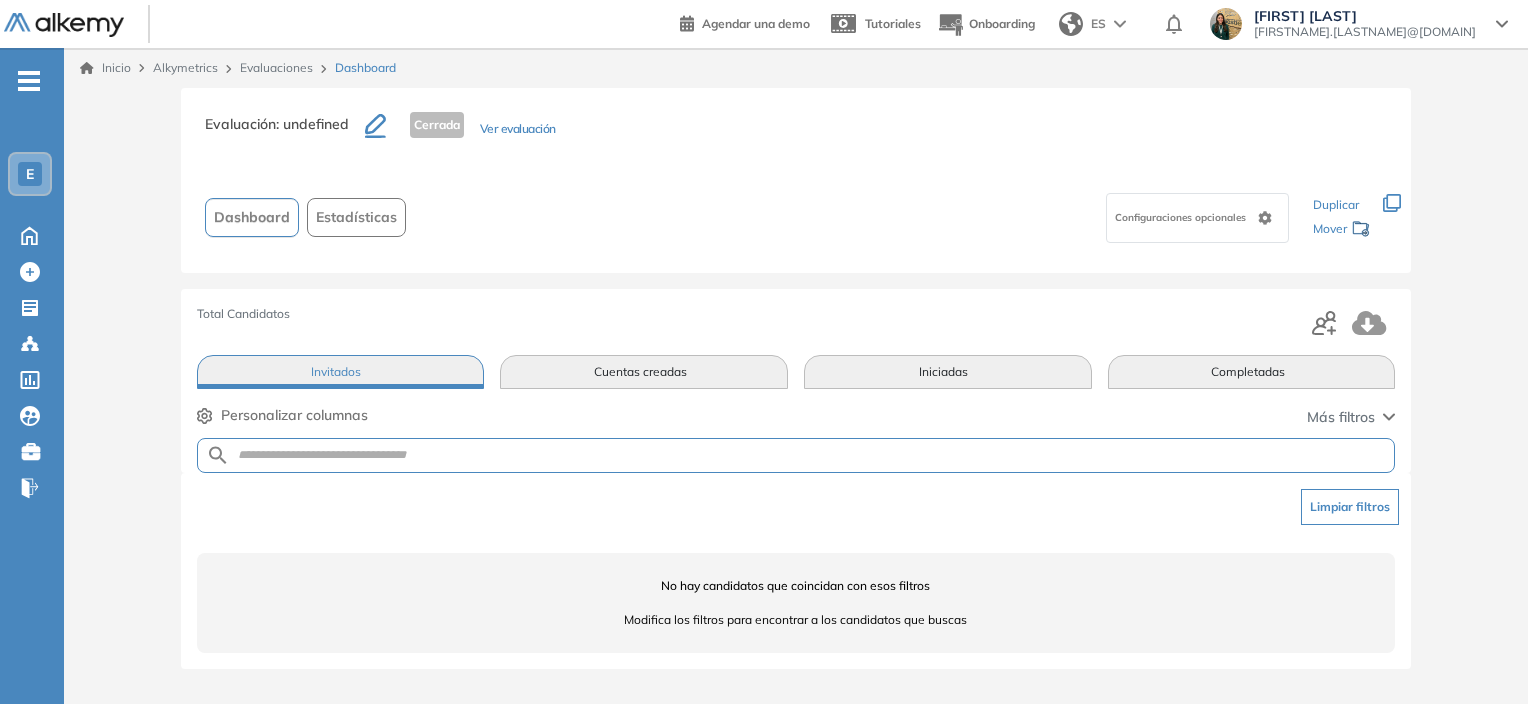 click on "Cuentas creadas" at bounding box center [644, 372] 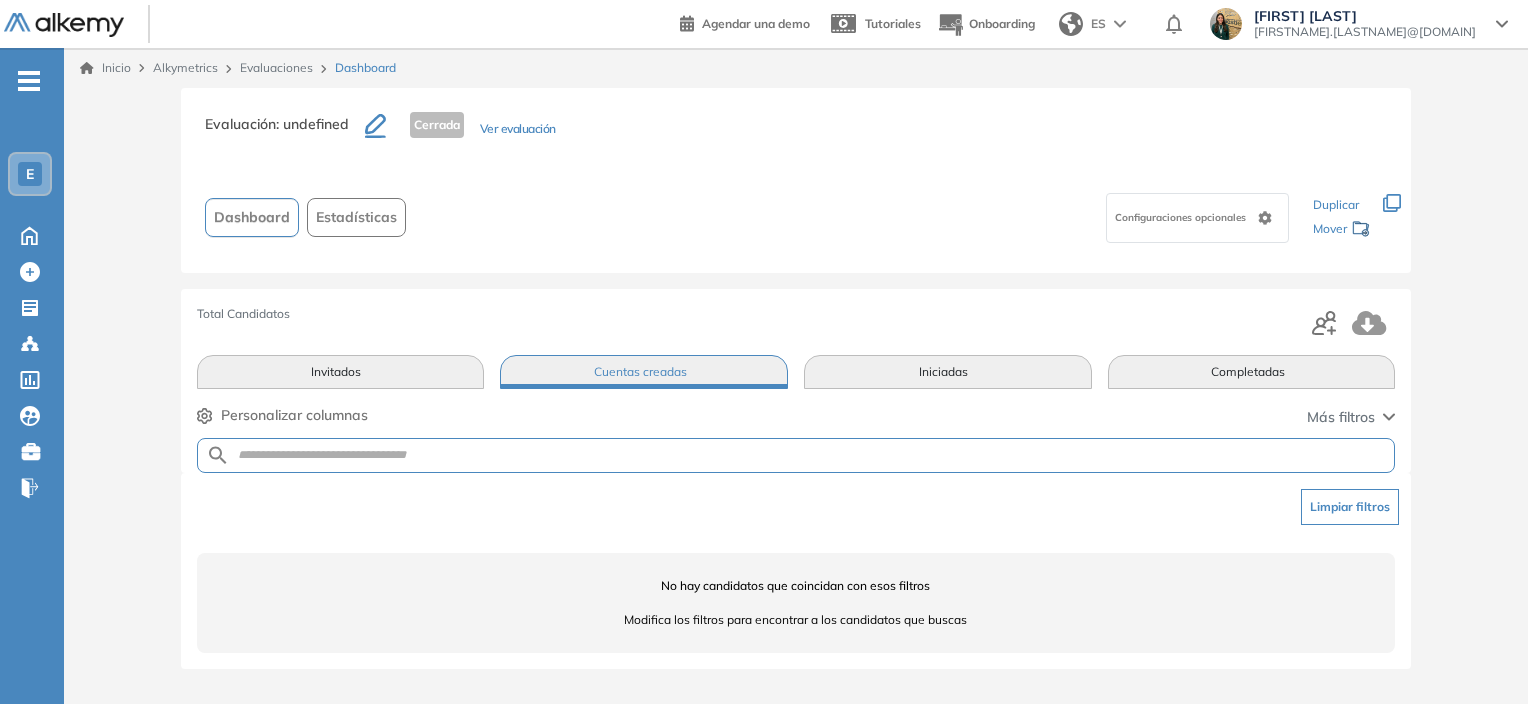 click on "Evaluaciones" at bounding box center [276, 67] 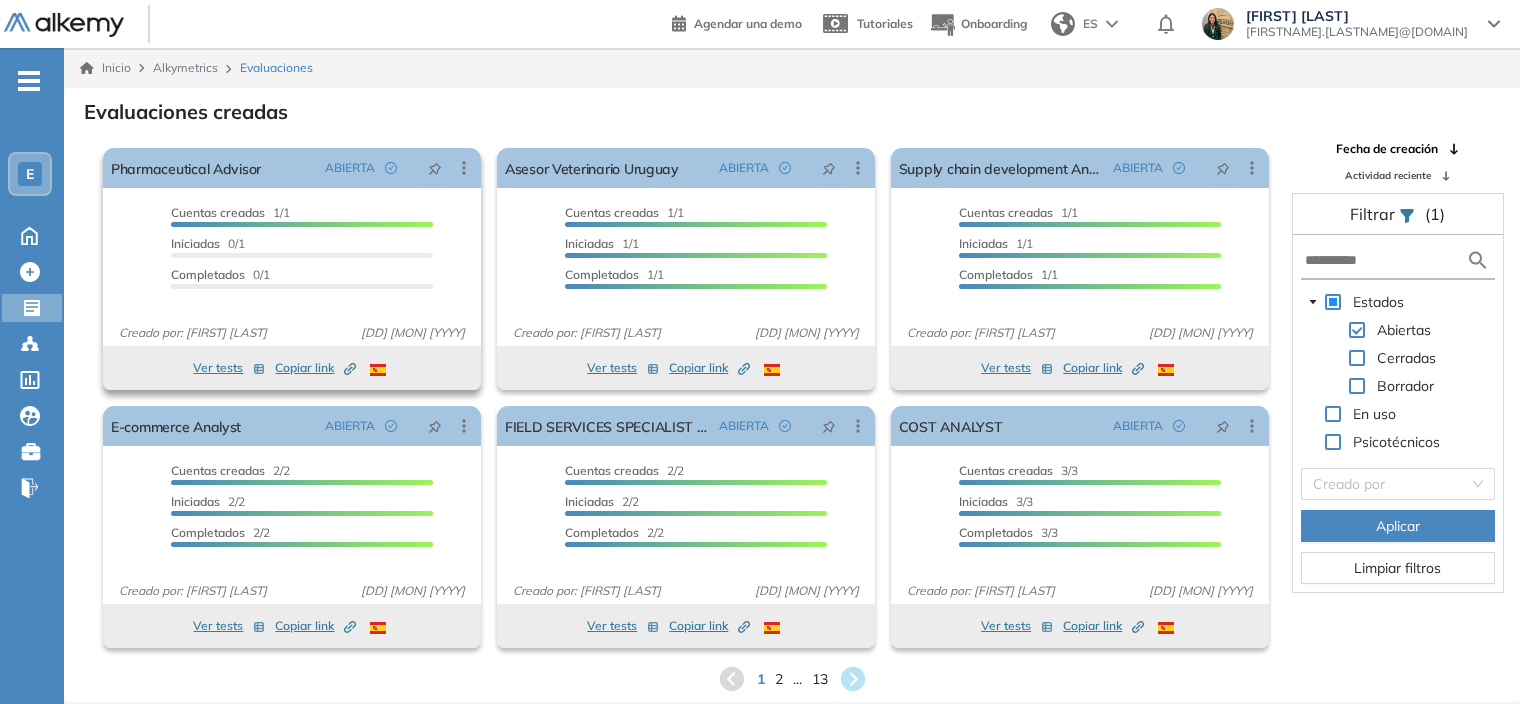 click on "Cuentas creadas" at bounding box center [218, 212] 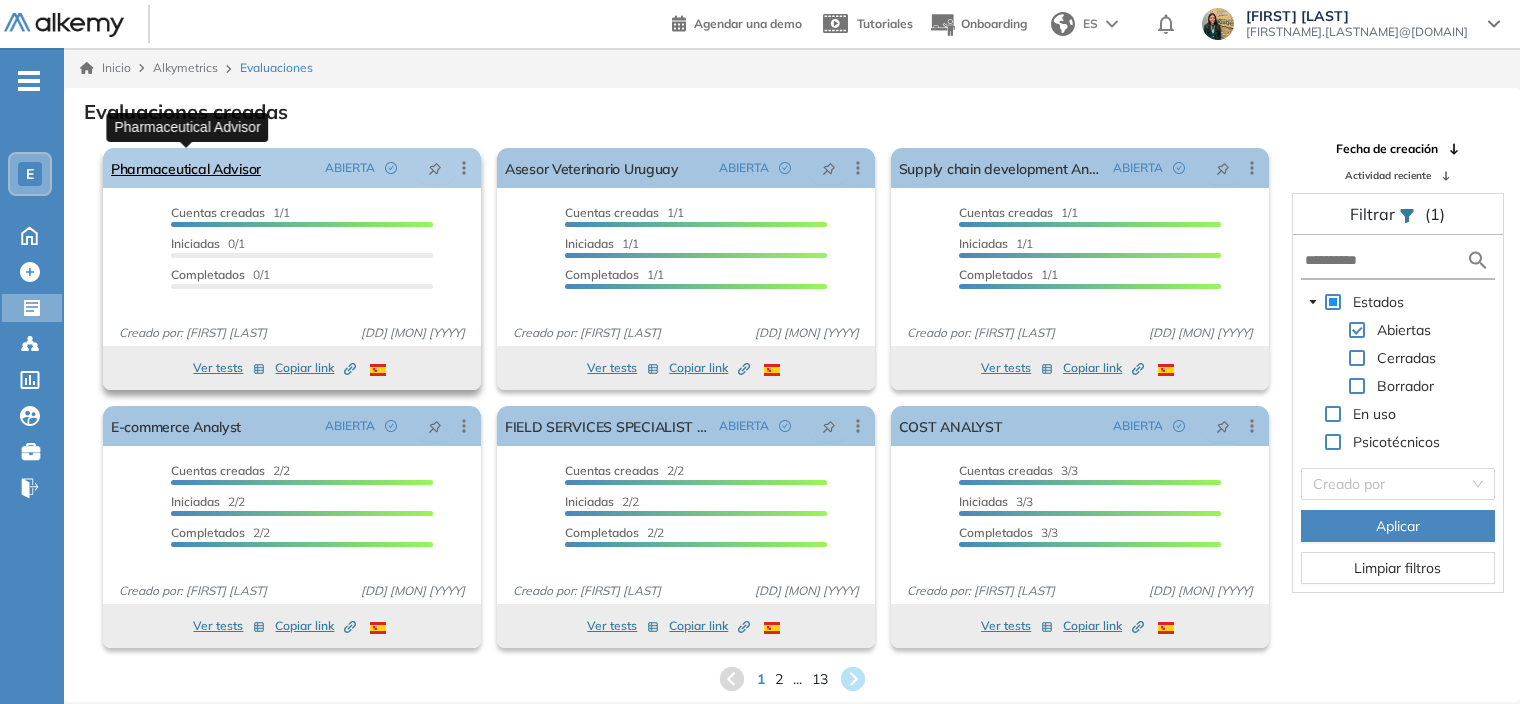 click on "Pharmaceutical Advisor" at bounding box center [186, 168] 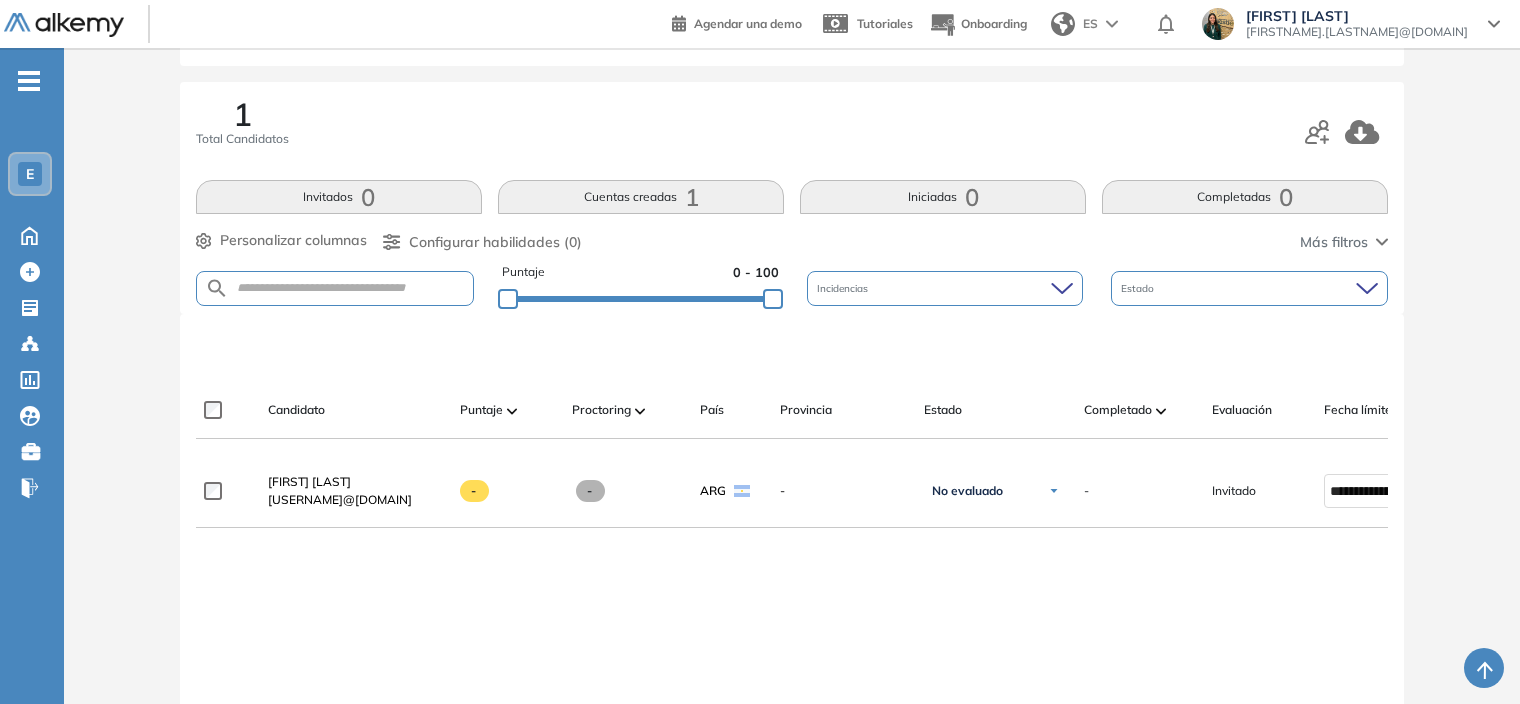 scroll, scrollTop: 100, scrollLeft: 0, axis: vertical 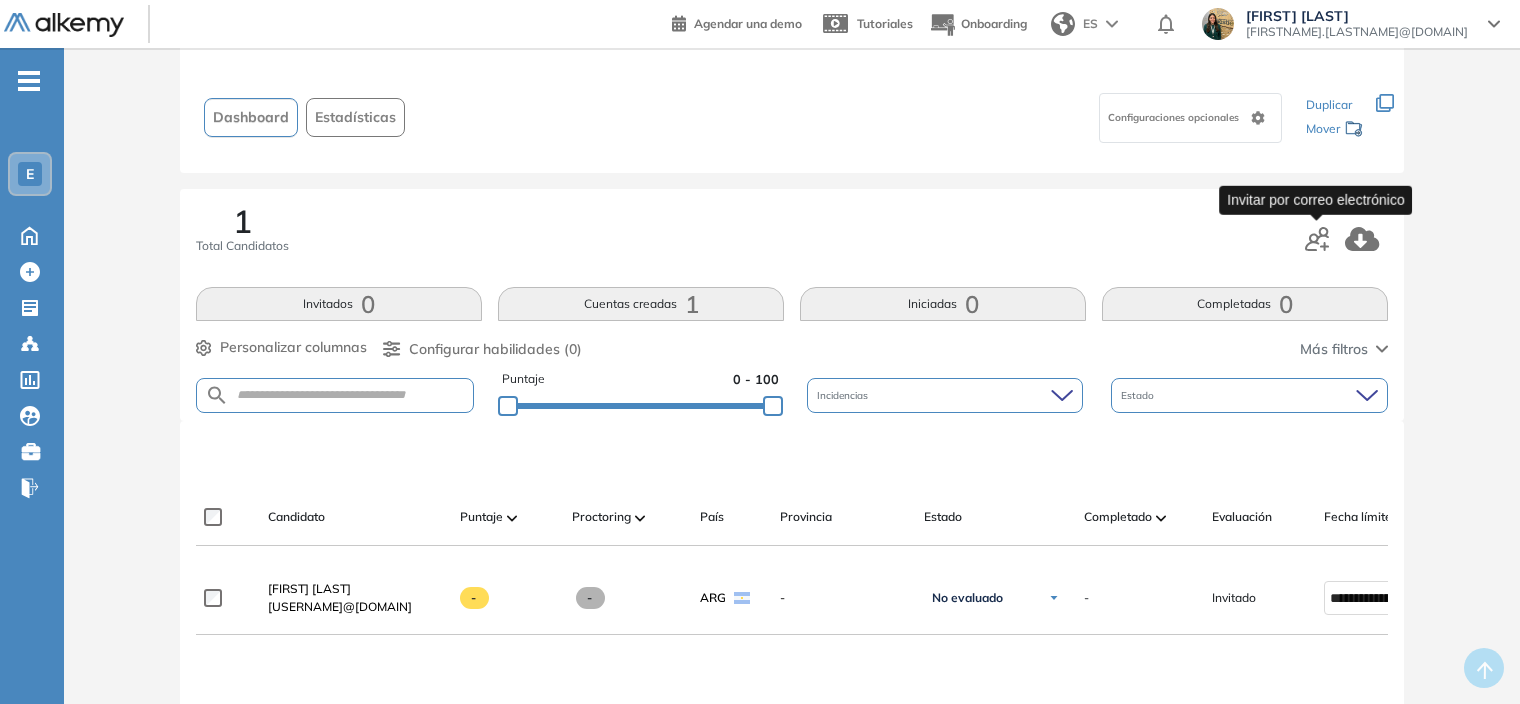 click 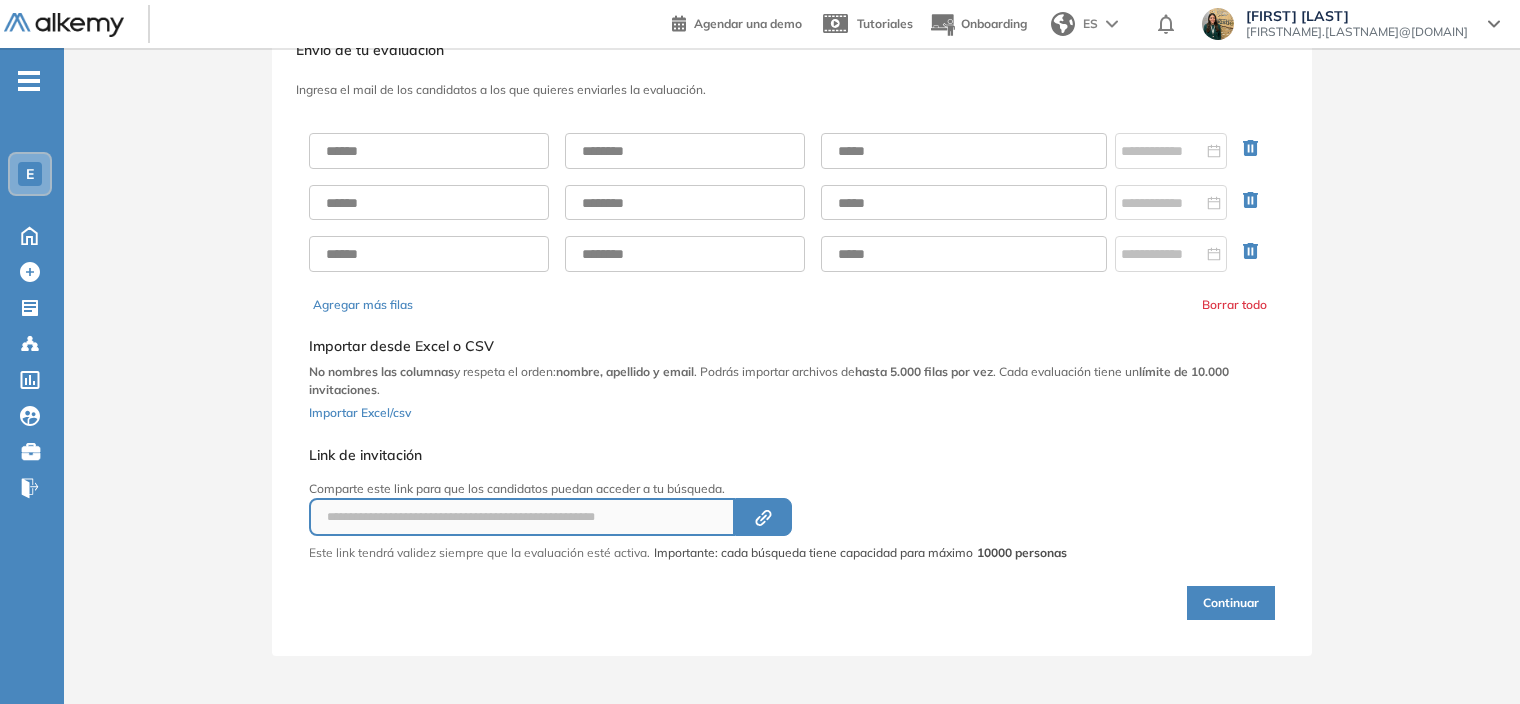 scroll, scrollTop: 68, scrollLeft: 0, axis: vertical 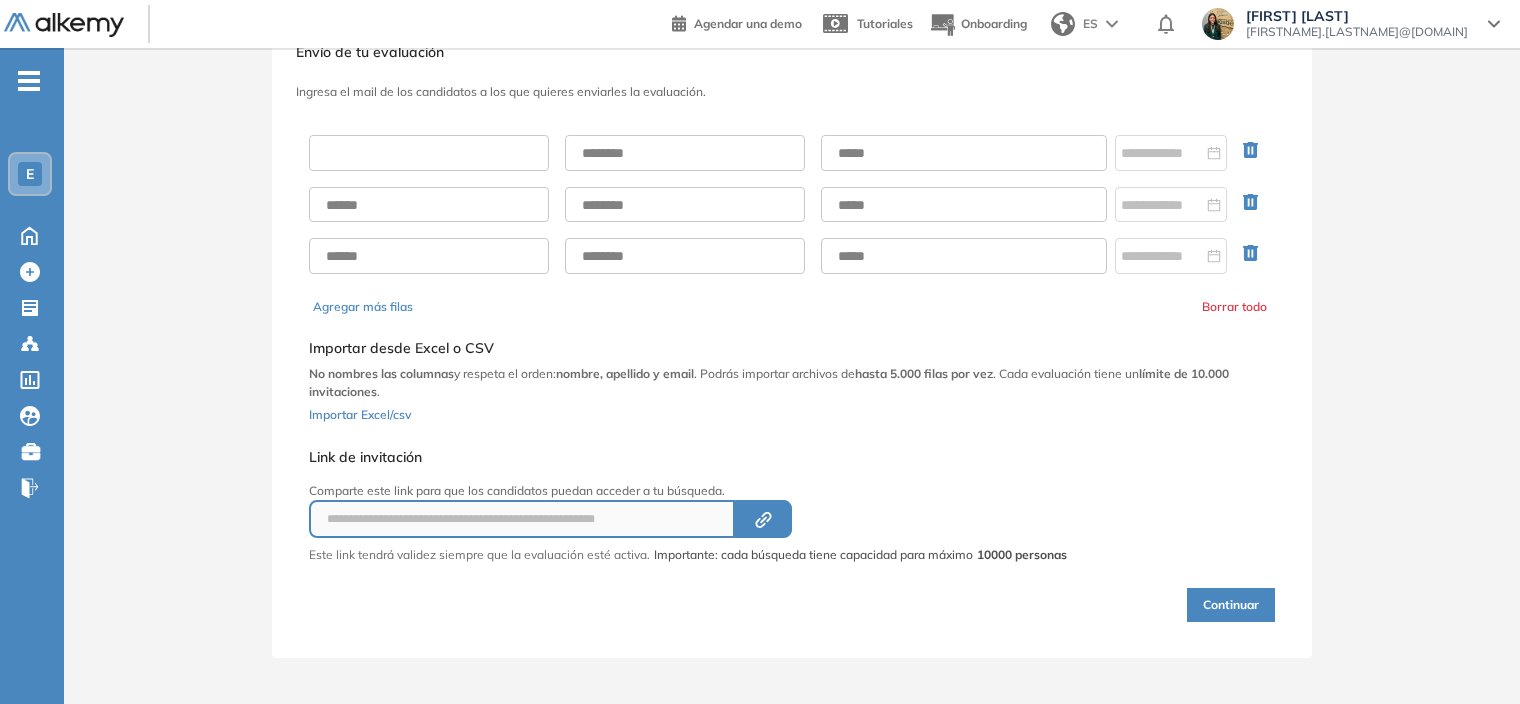 click at bounding box center (429, 153) 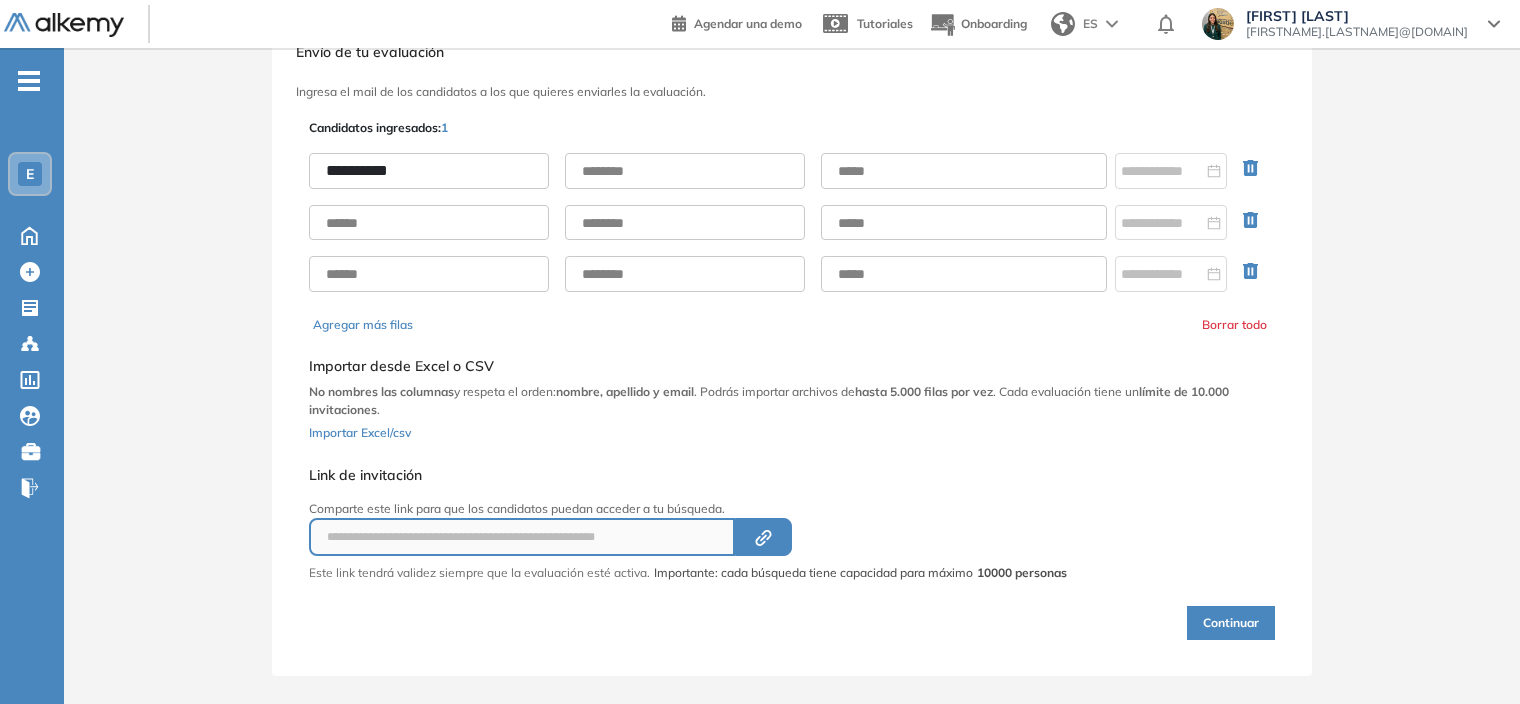 type on "*********" 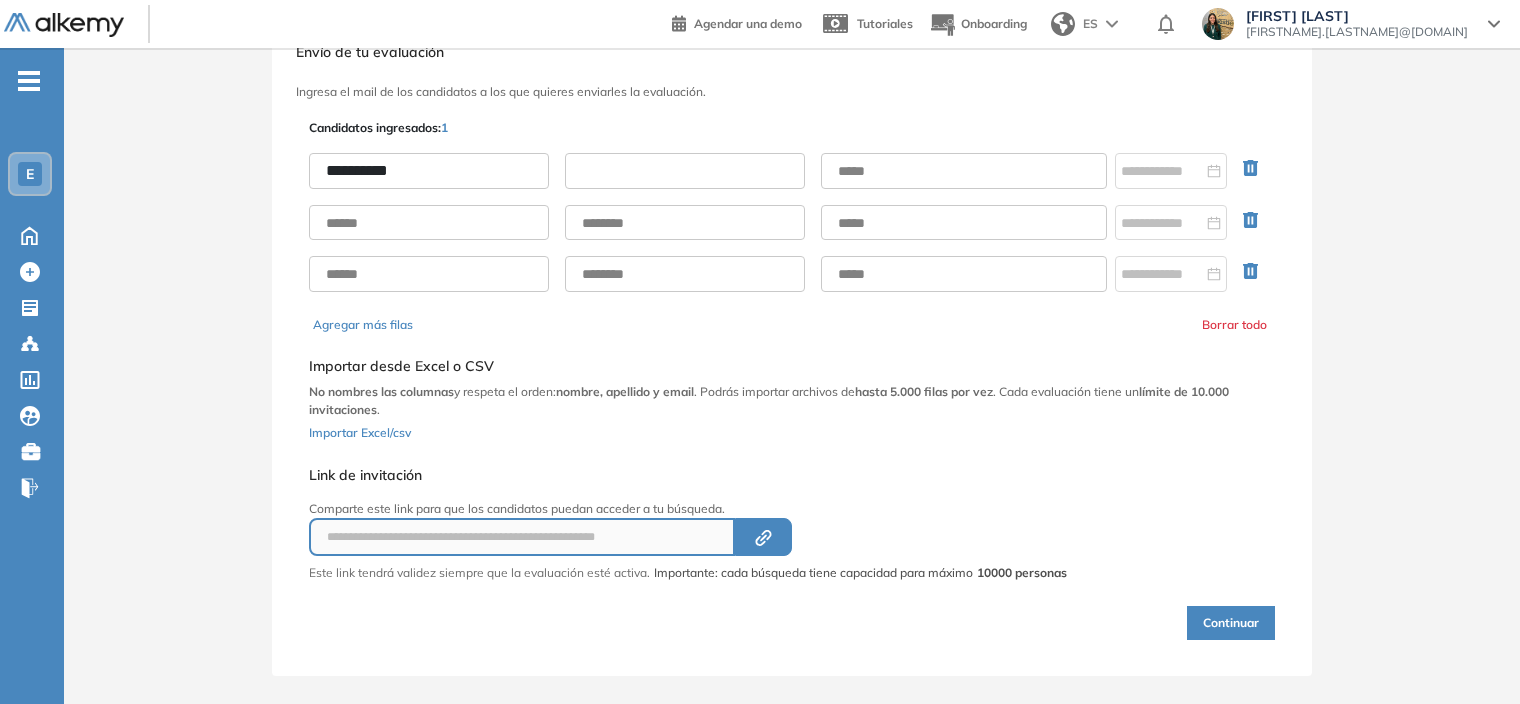 click at bounding box center (685, 171) 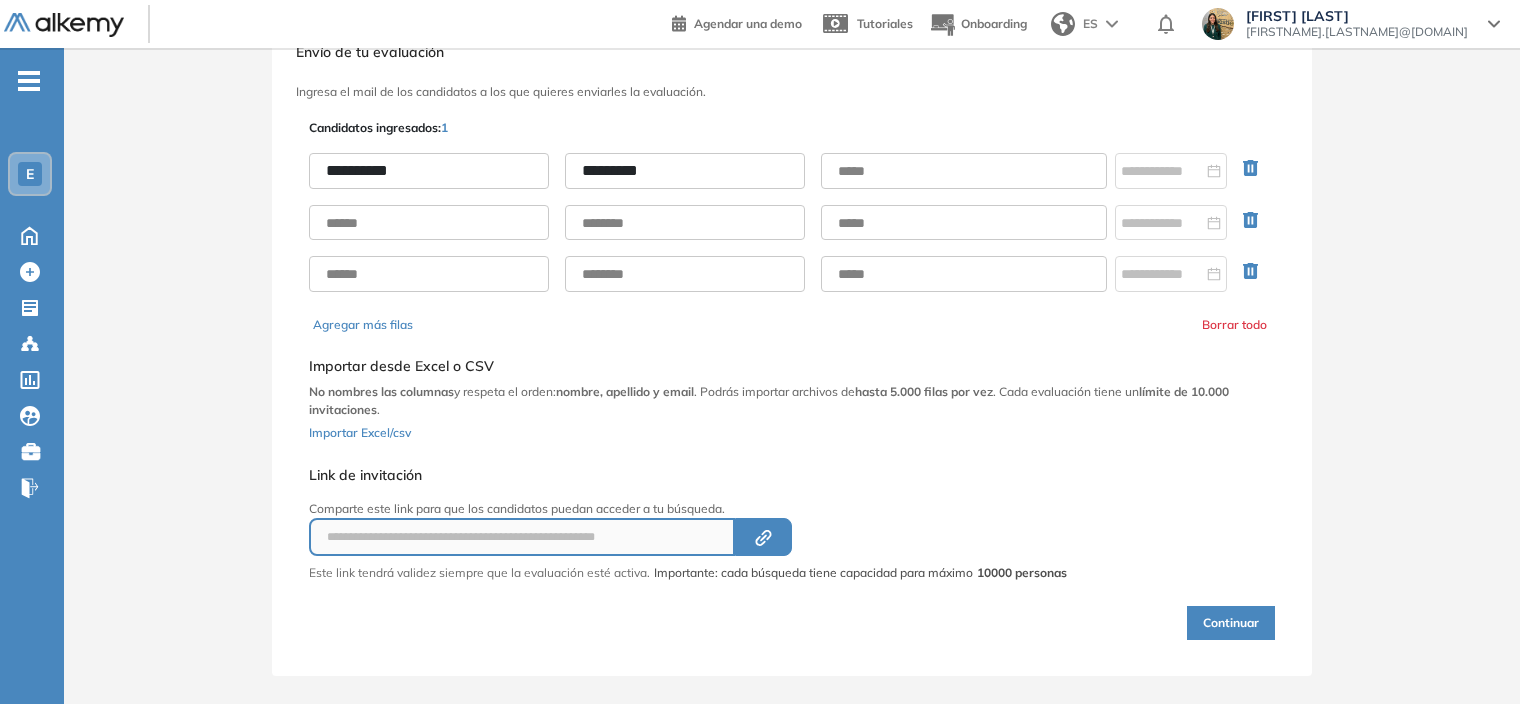 type on "*********" 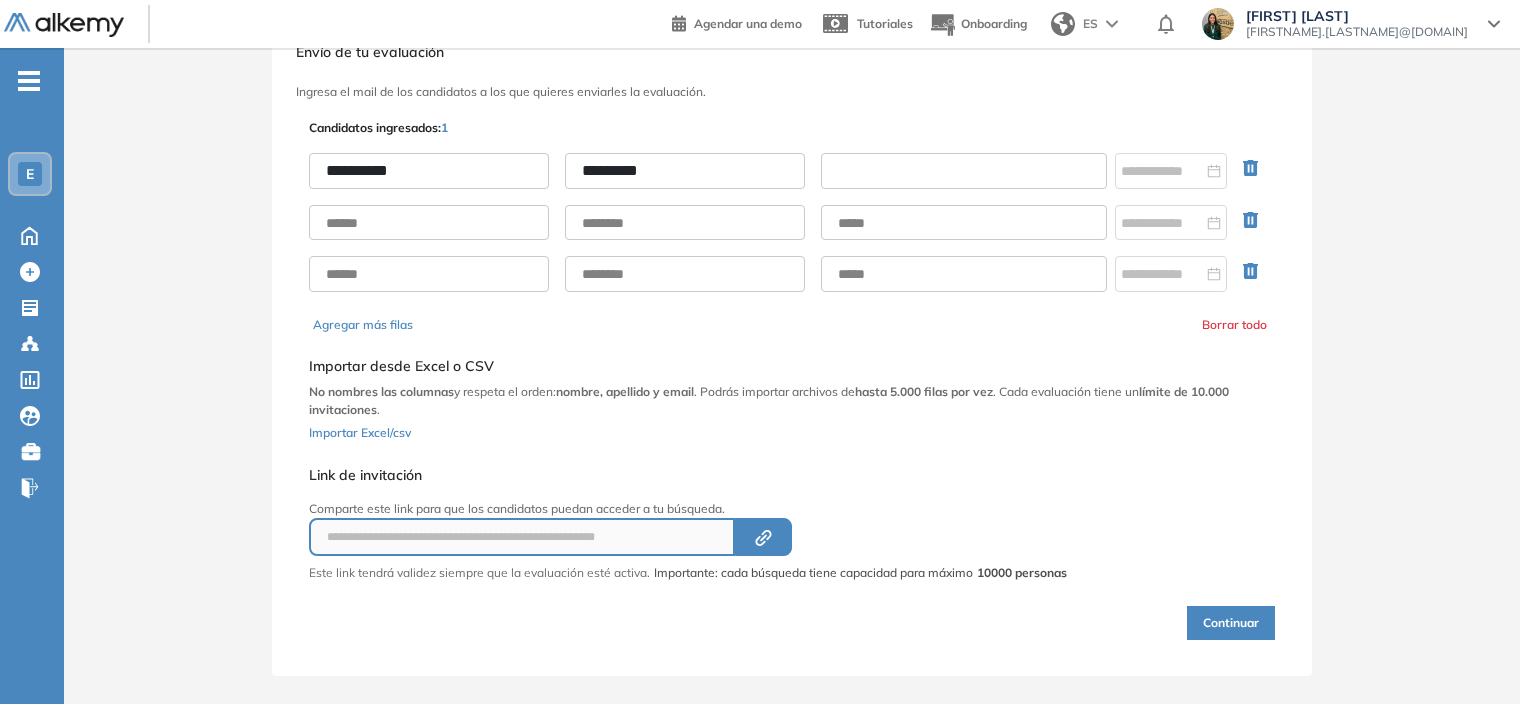 click at bounding box center (964, 171) 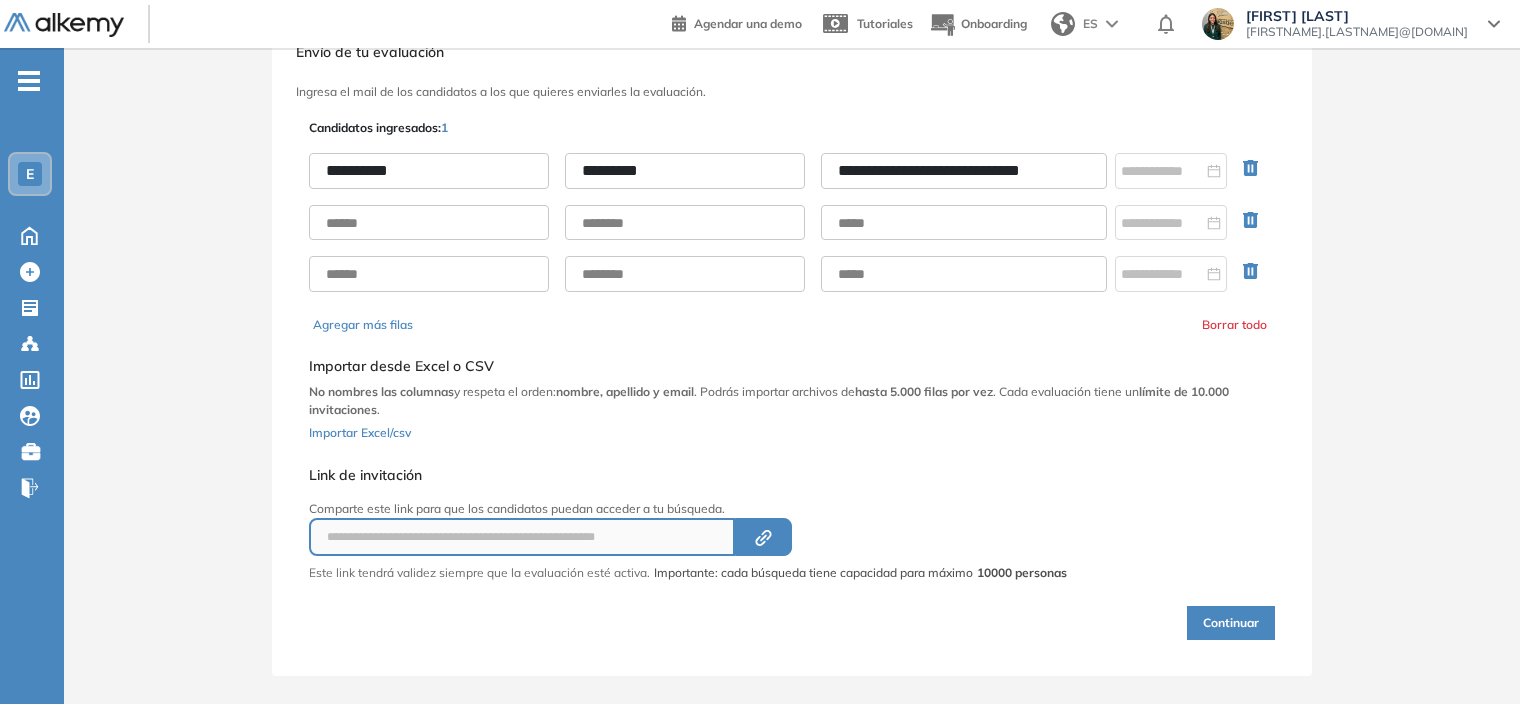 scroll, scrollTop: 0, scrollLeft: 5, axis: horizontal 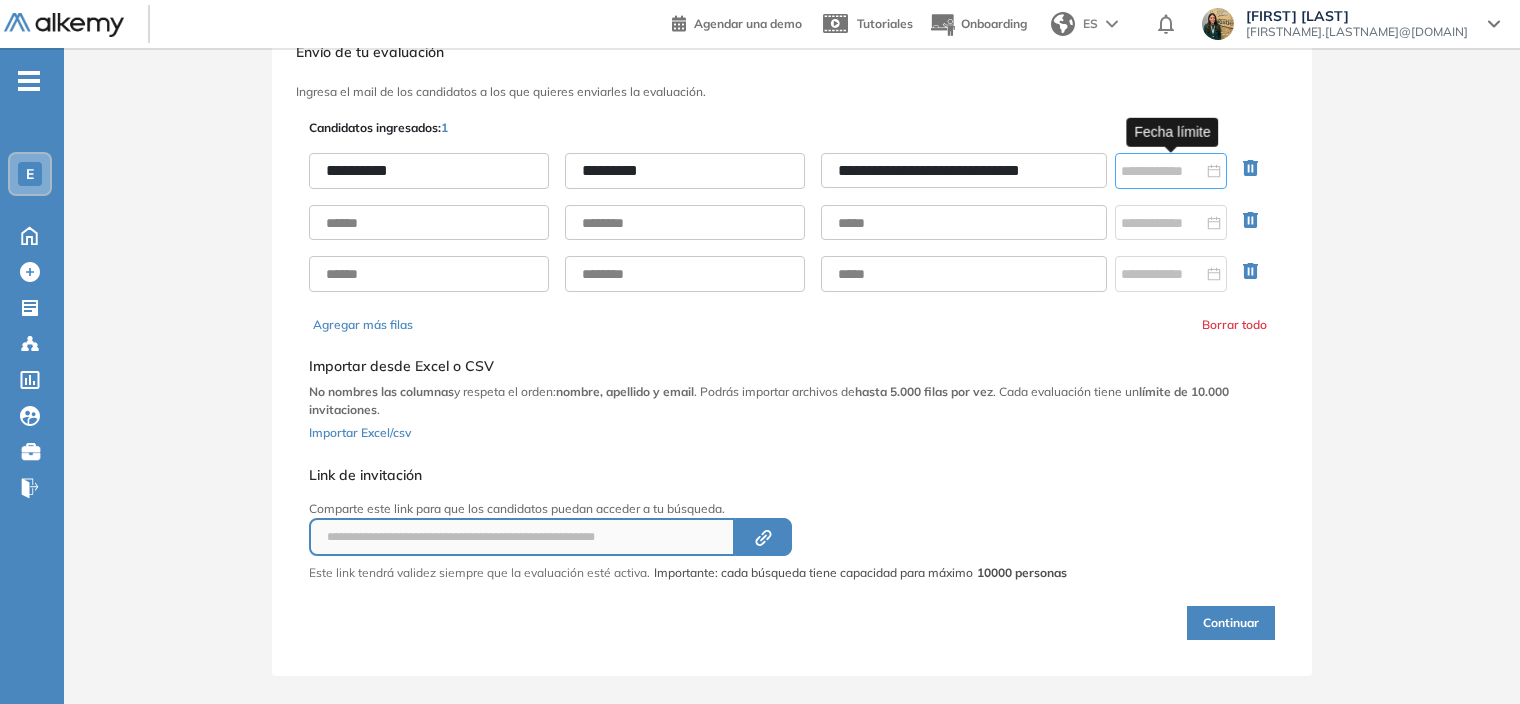 type on "**********" 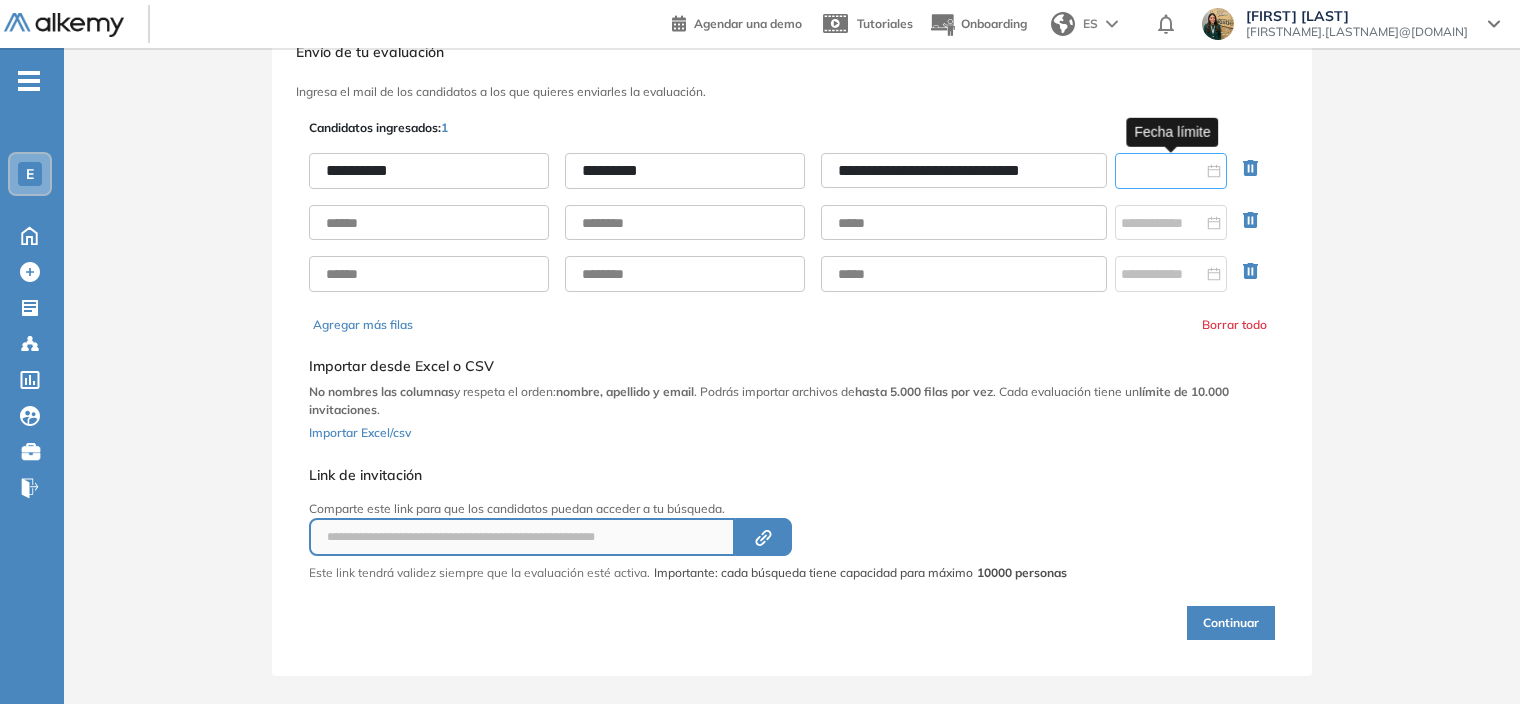 scroll, scrollTop: 0, scrollLeft: 0, axis: both 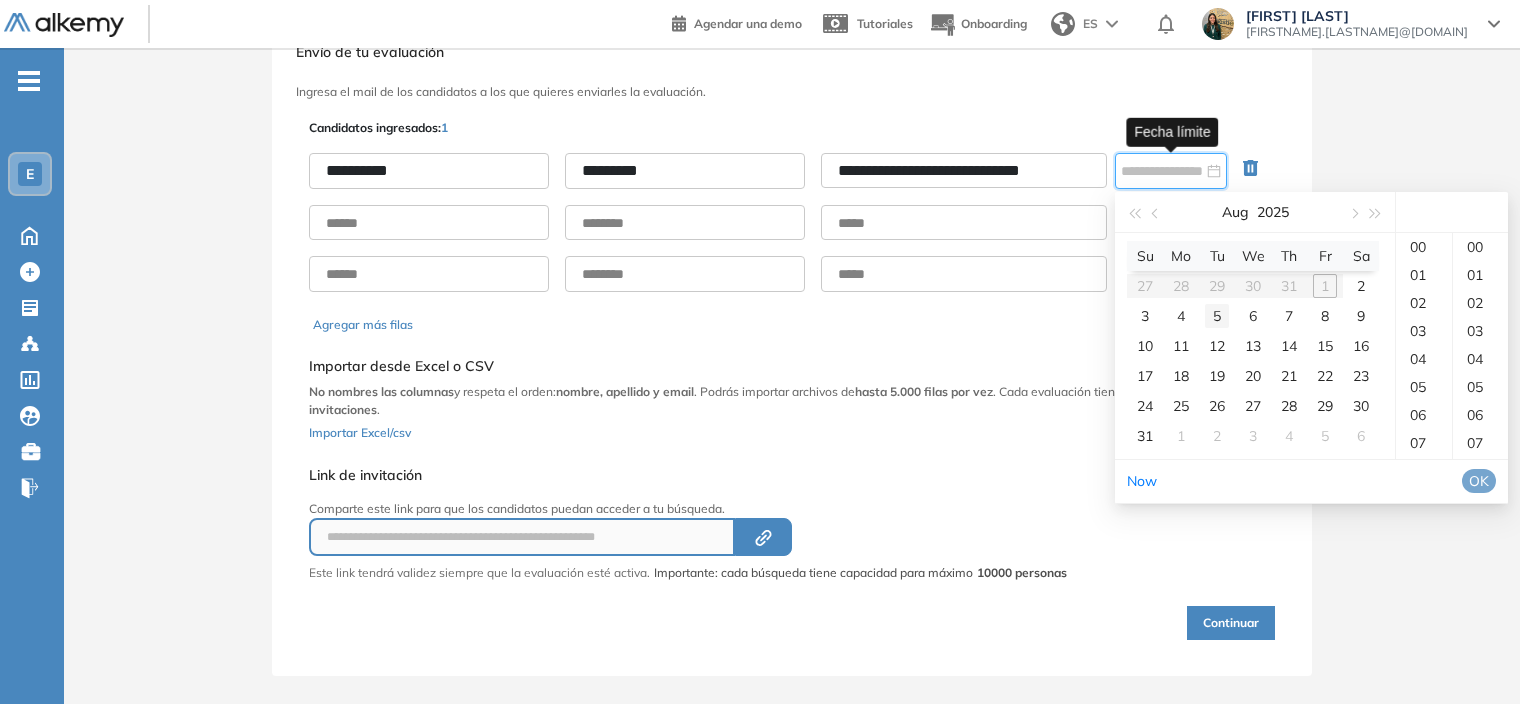 click on "5" at bounding box center [1217, 316] 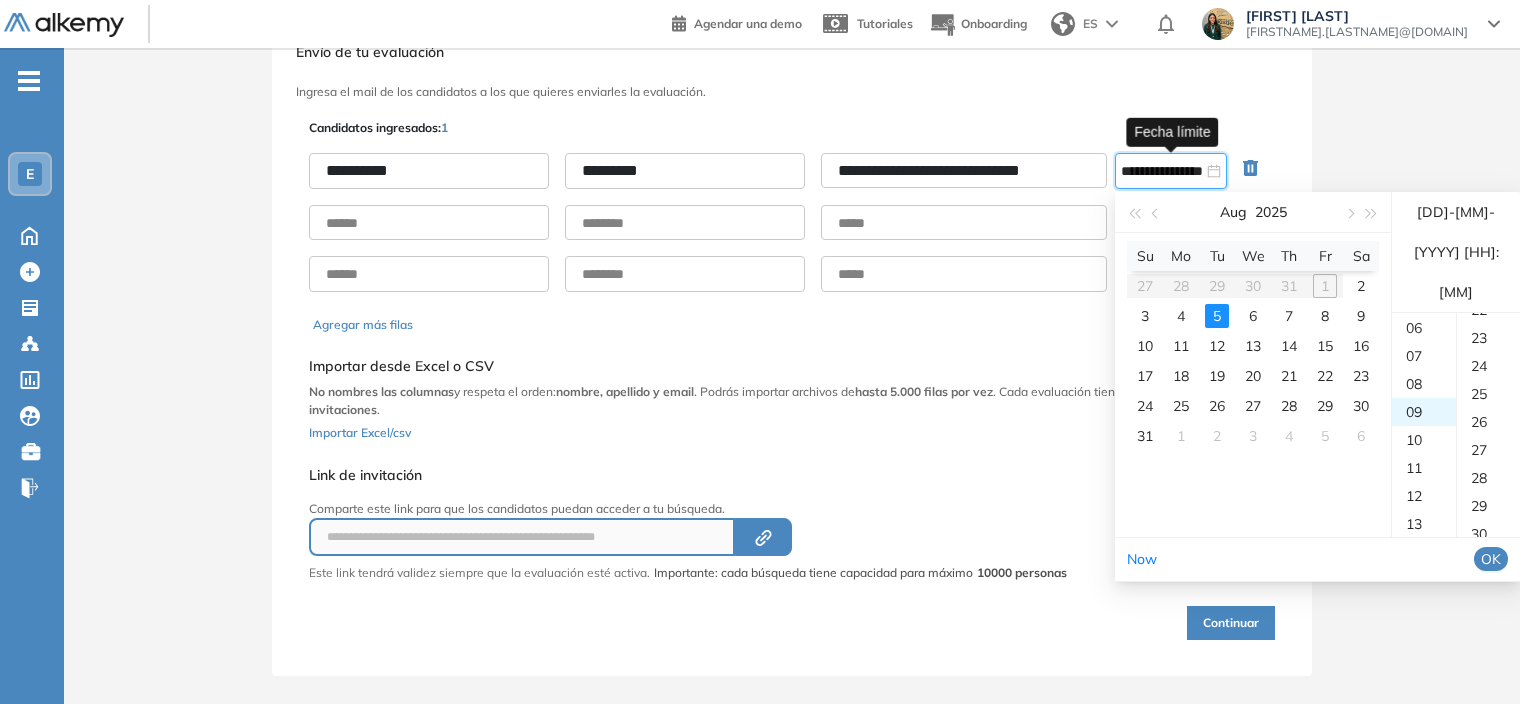scroll, scrollTop: 252, scrollLeft: 0, axis: vertical 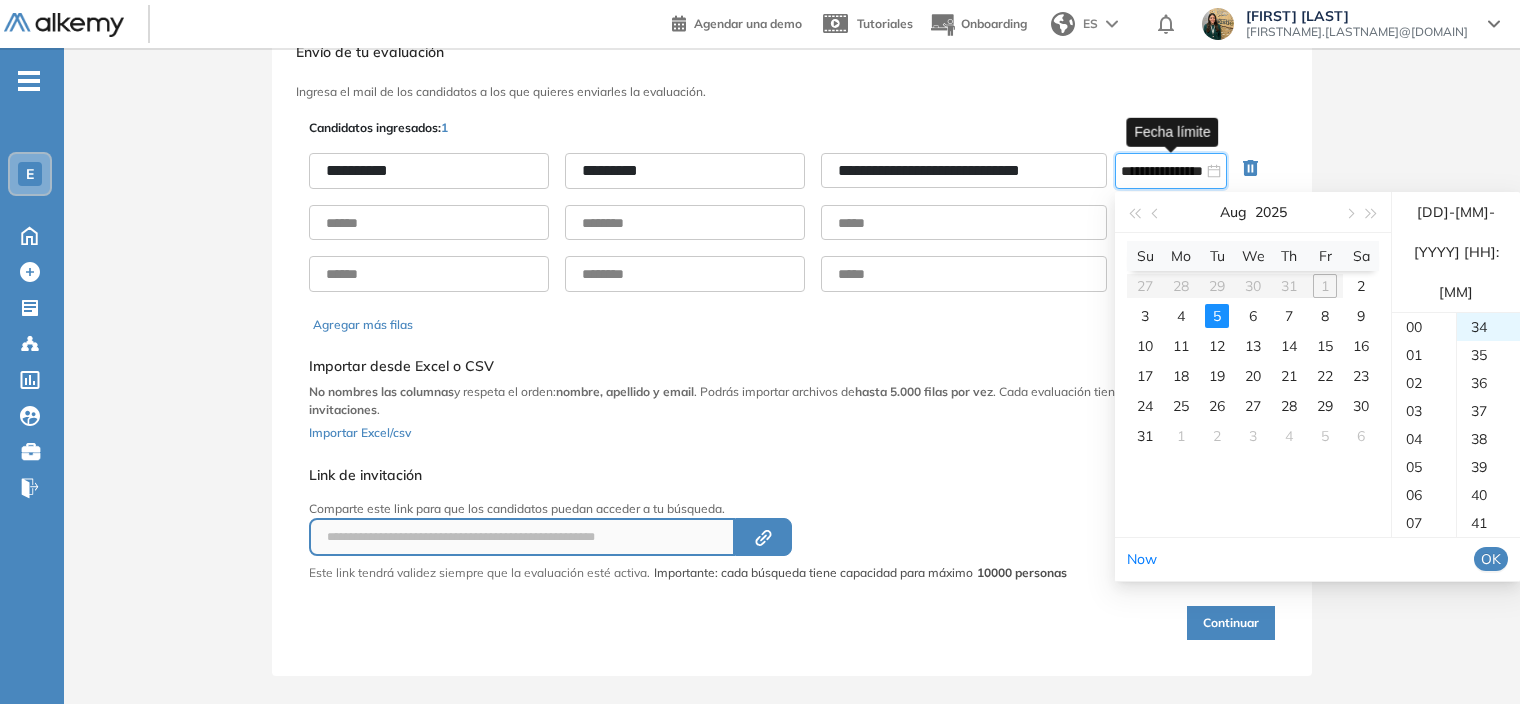 click on "00" at bounding box center (1424, 327) 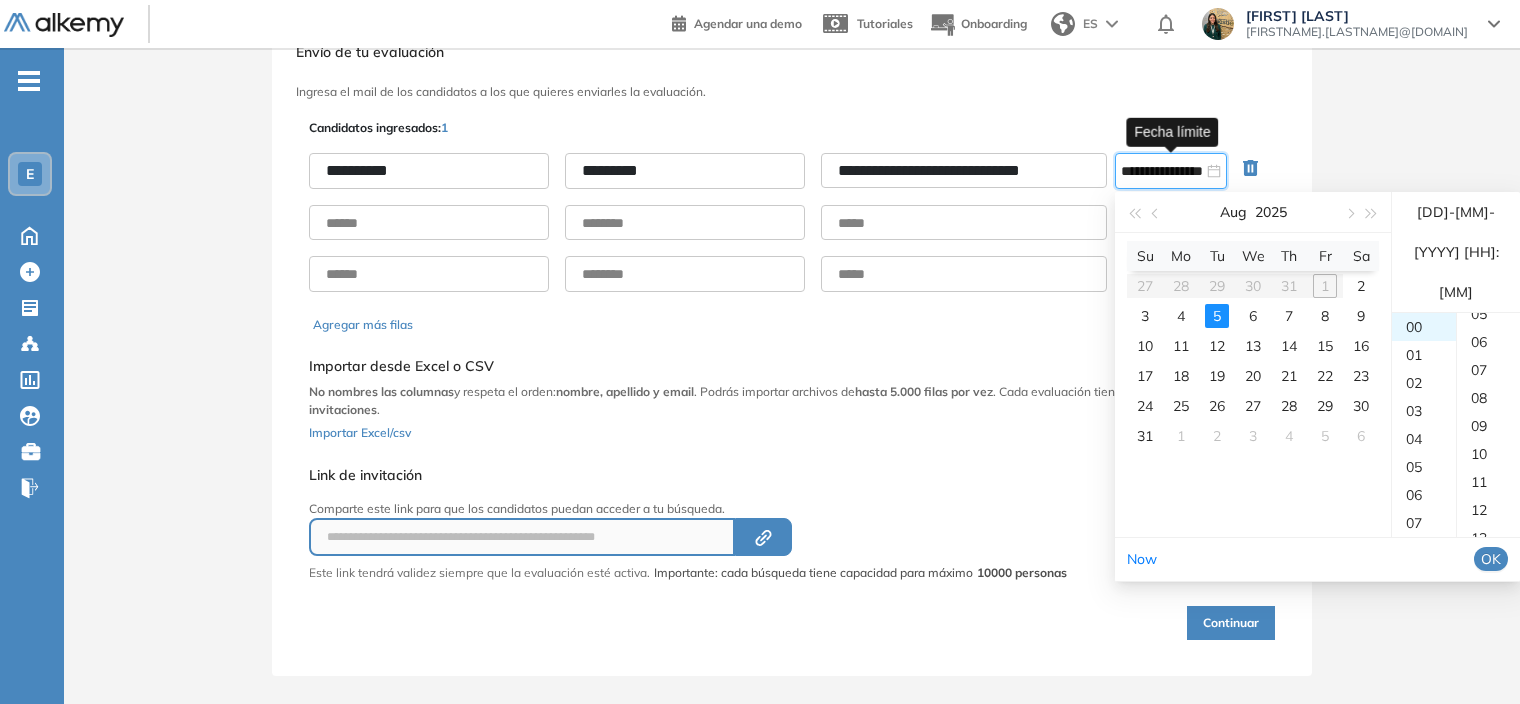 scroll, scrollTop: 0, scrollLeft: 0, axis: both 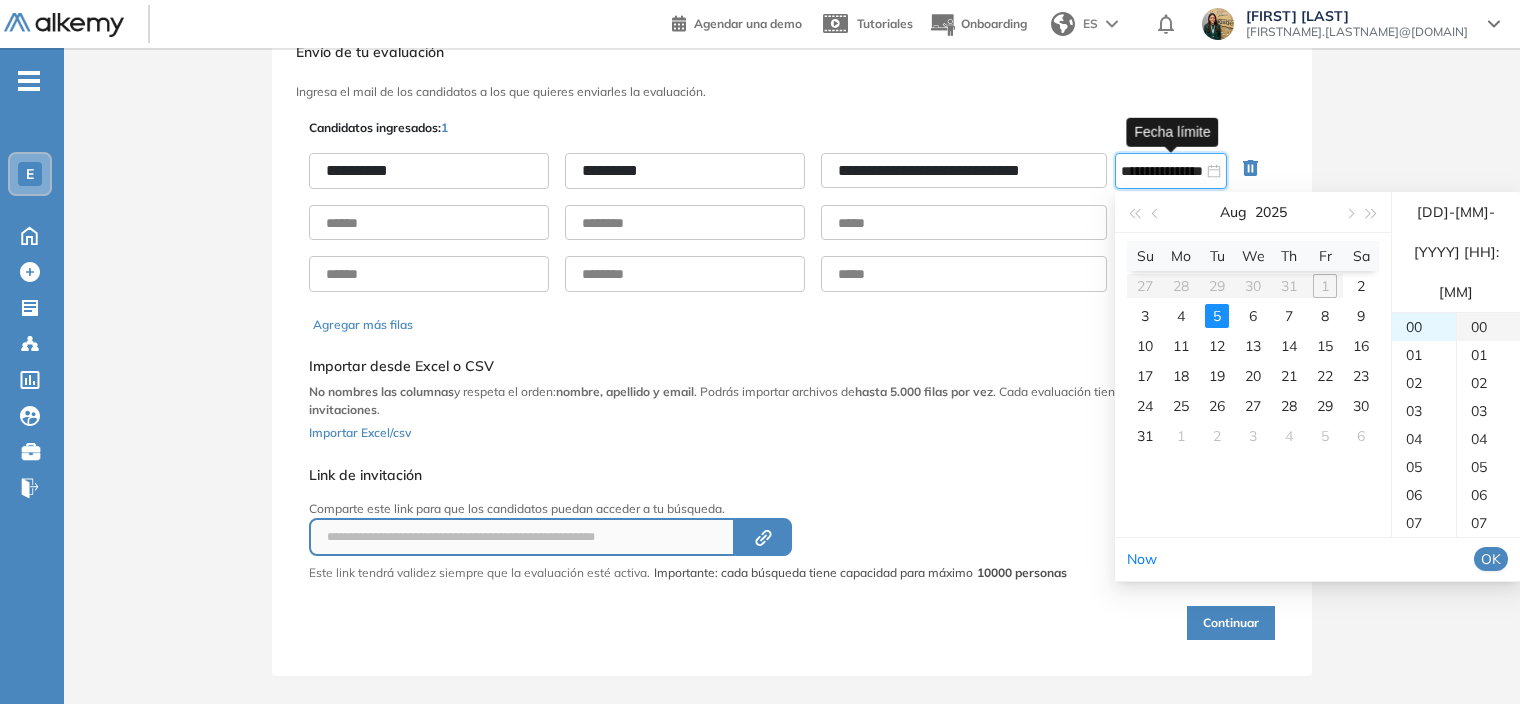 click on "00" at bounding box center (1488, 327) 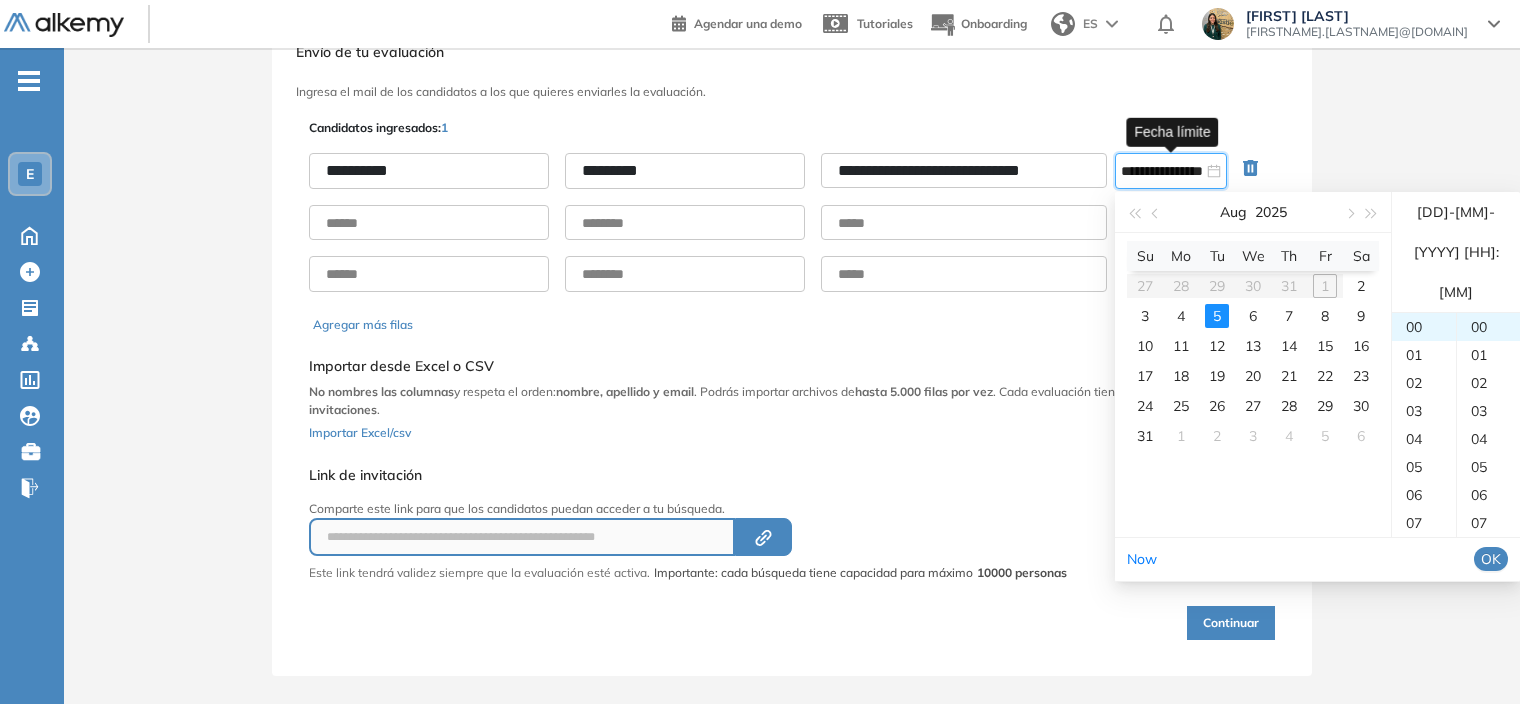 click on "OK" at bounding box center [1491, 559] 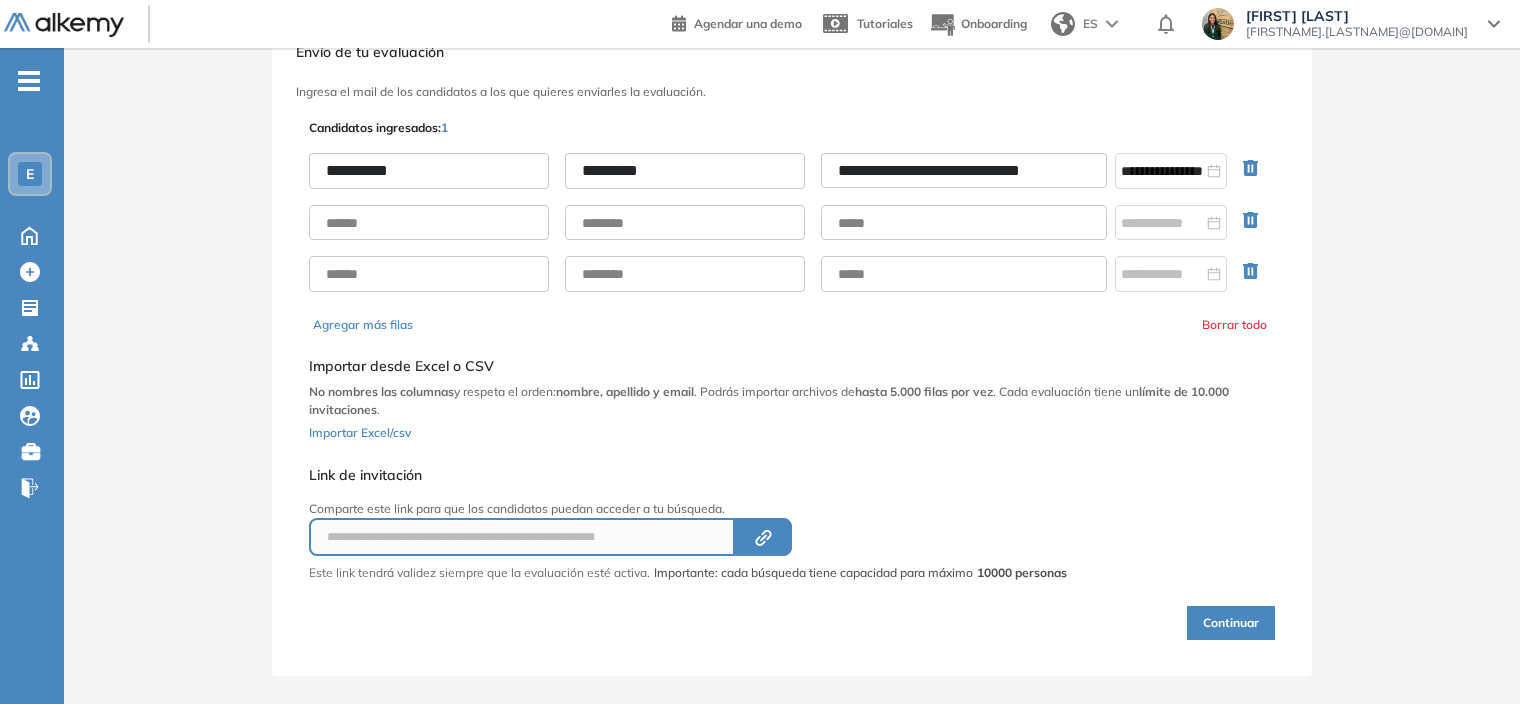click on "Continuar" at bounding box center (1231, 623) 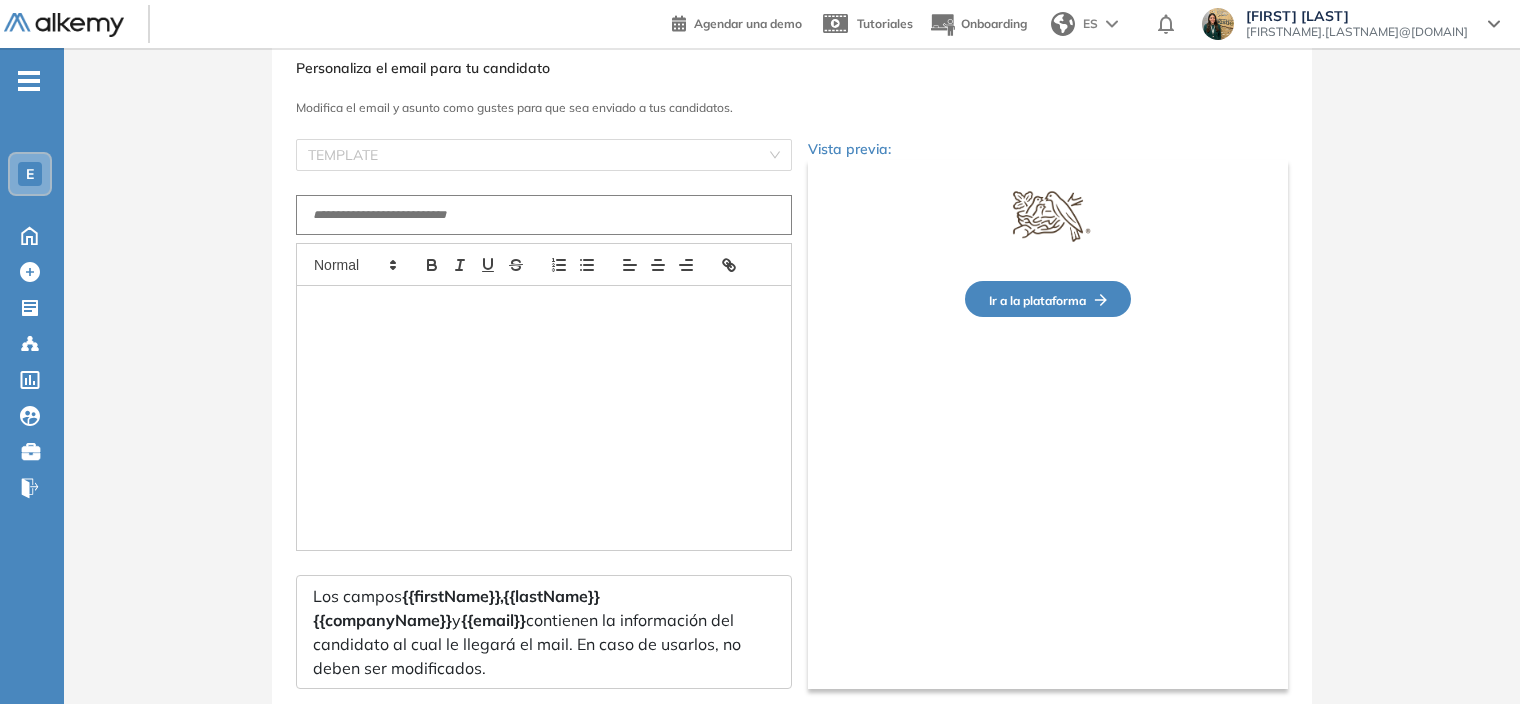 type on "**********" 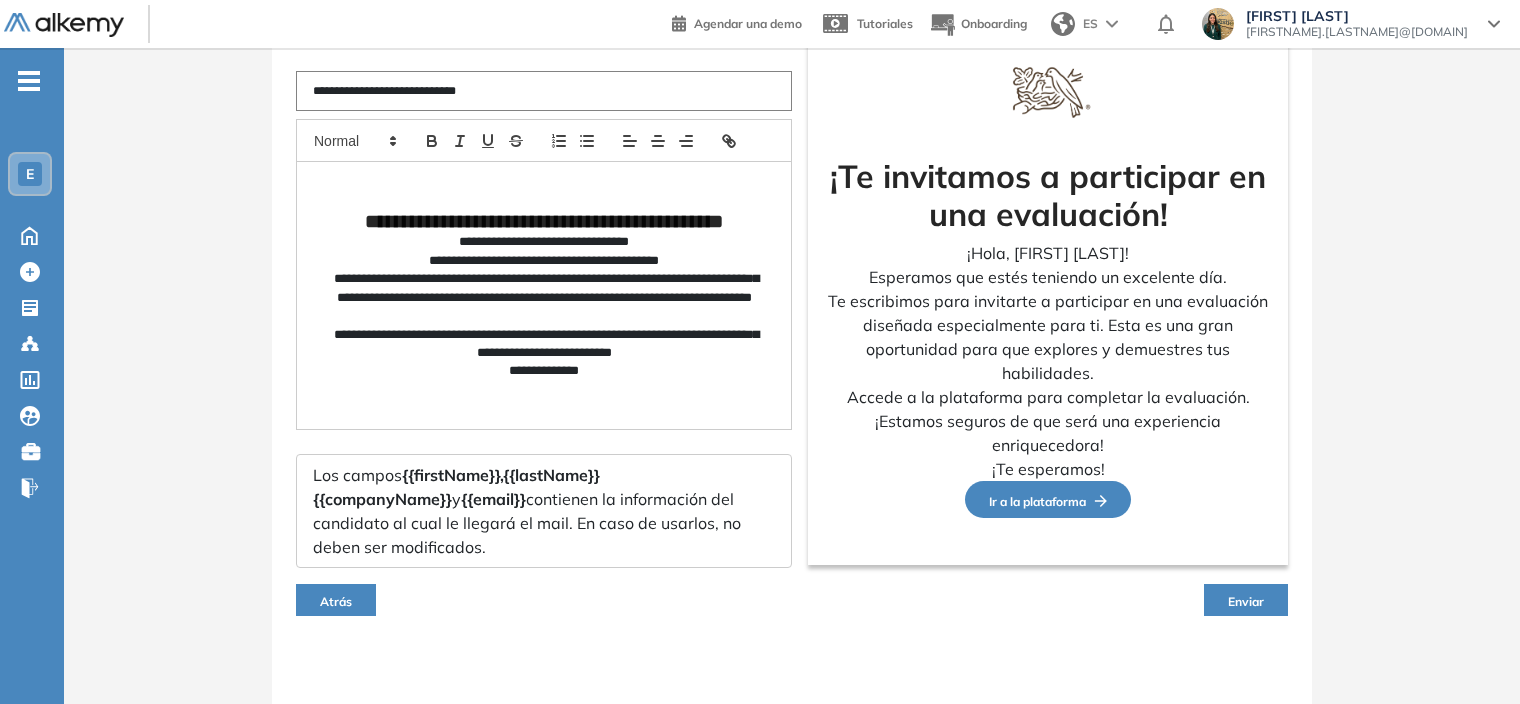 scroll, scrollTop: 197, scrollLeft: 0, axis: vertical 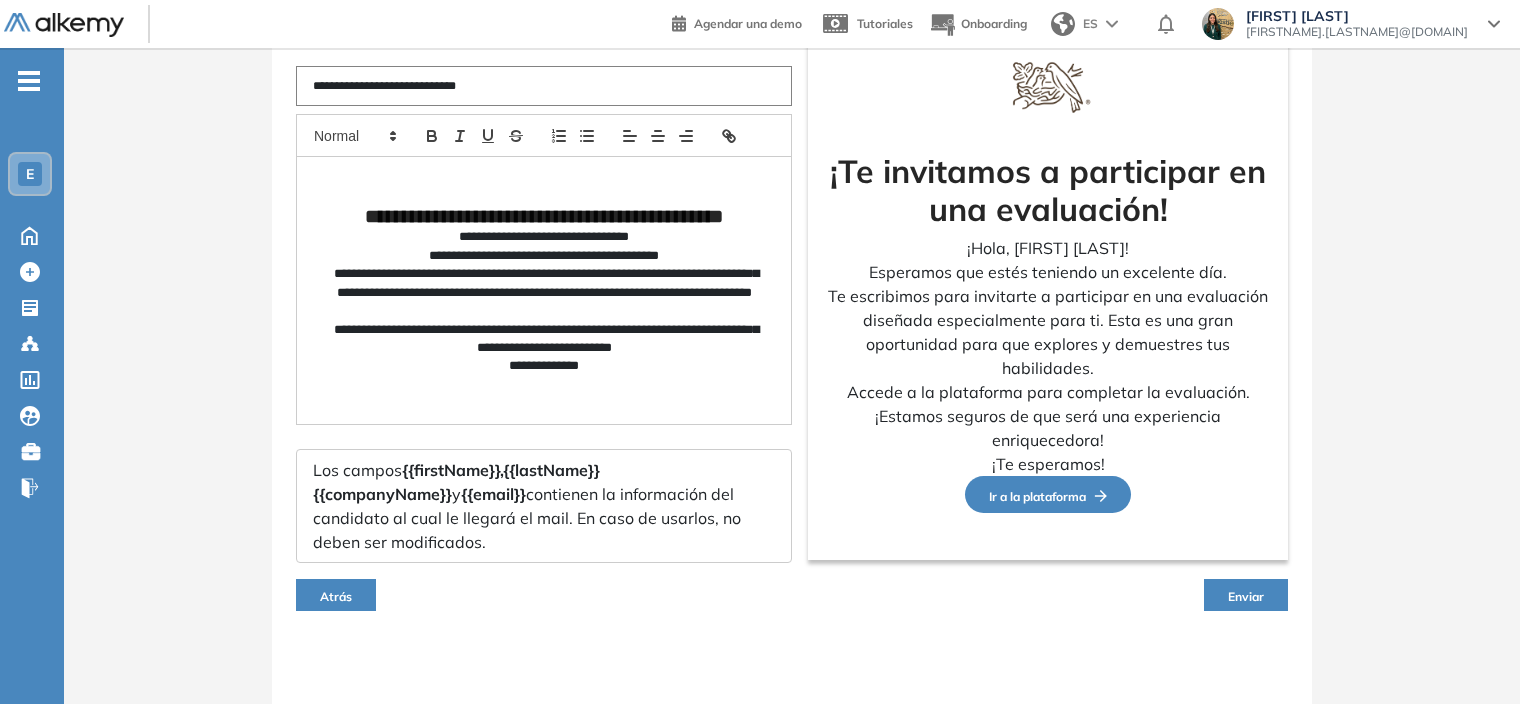 click on "Enviar" at bounding box center [1246, 596] 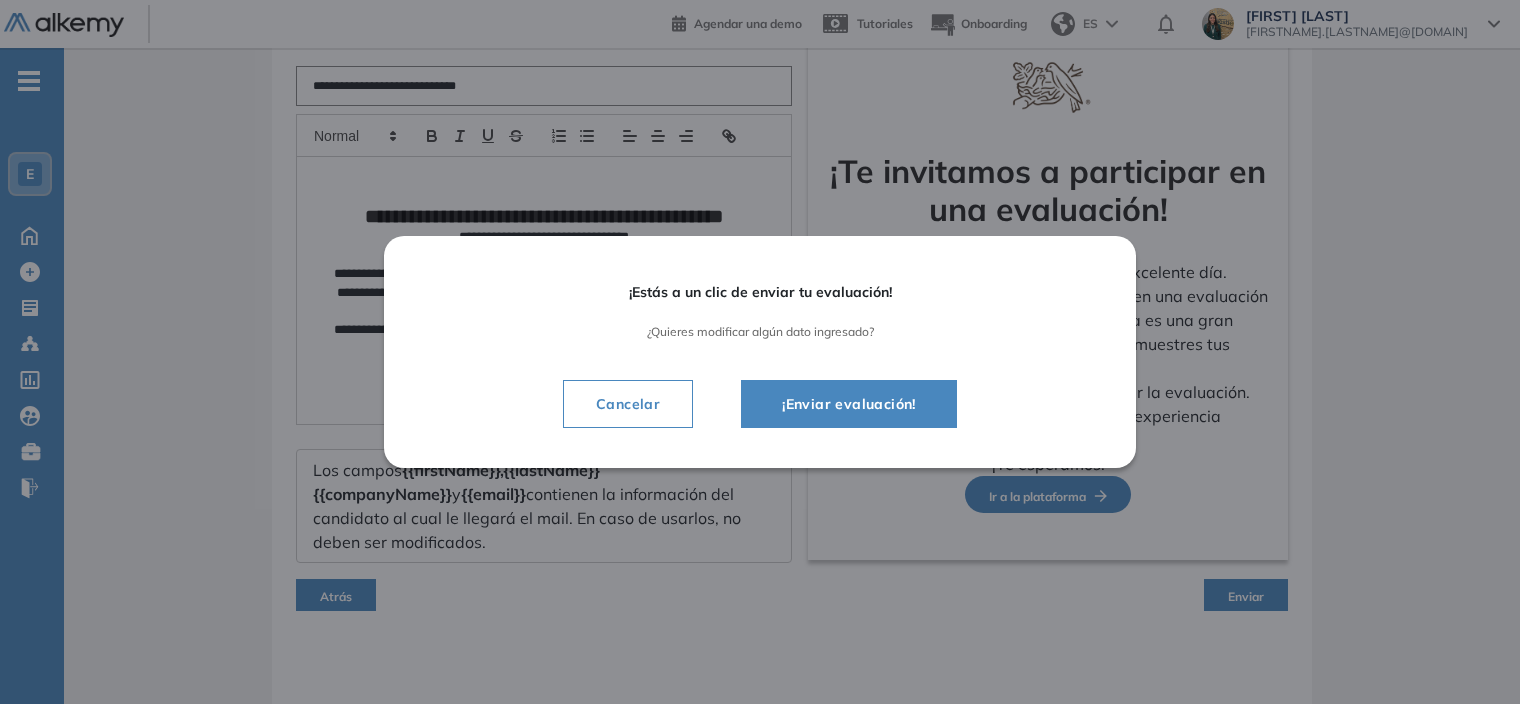 click on "¡Enviar evaluación!" at bounding box center (849, 404) 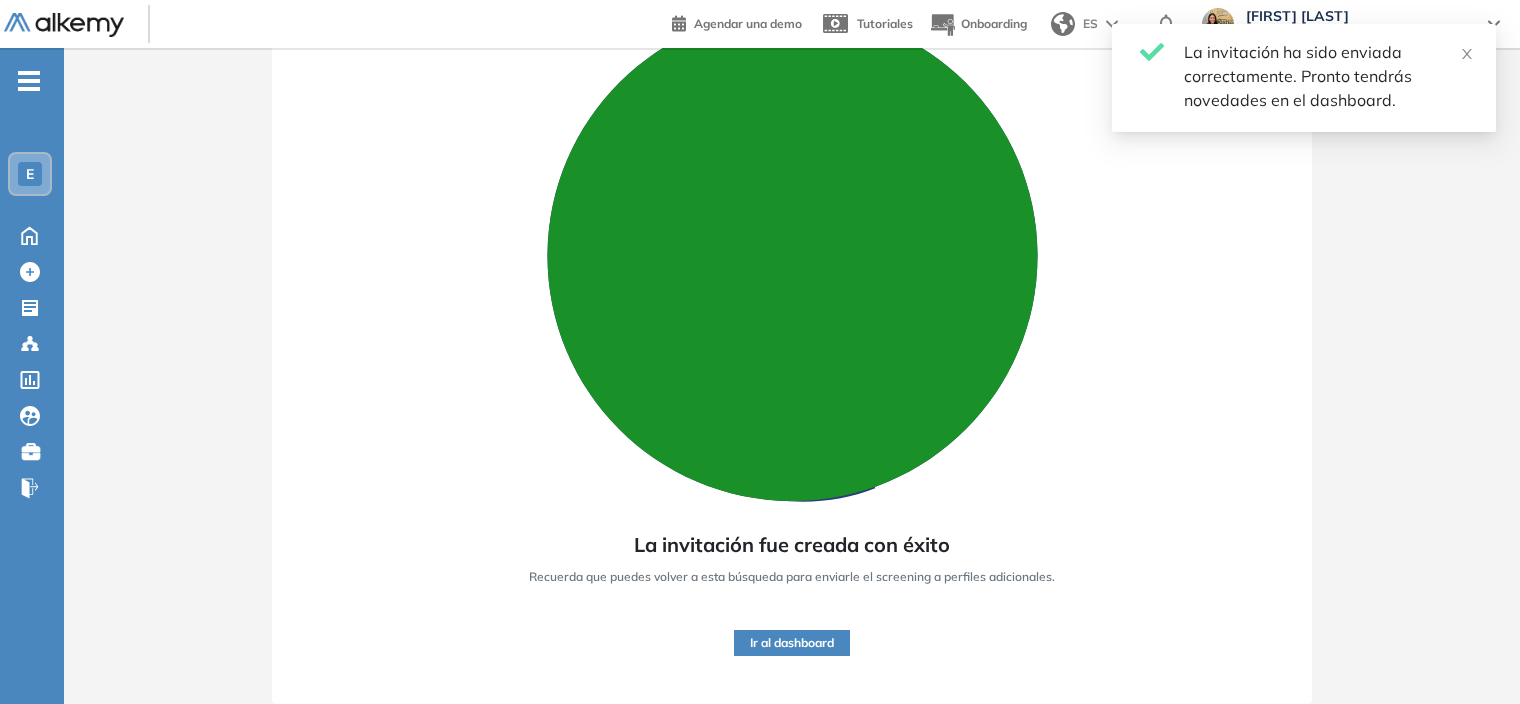 scroll, scrollTop: 0, scrollLeft: 0, axis: both 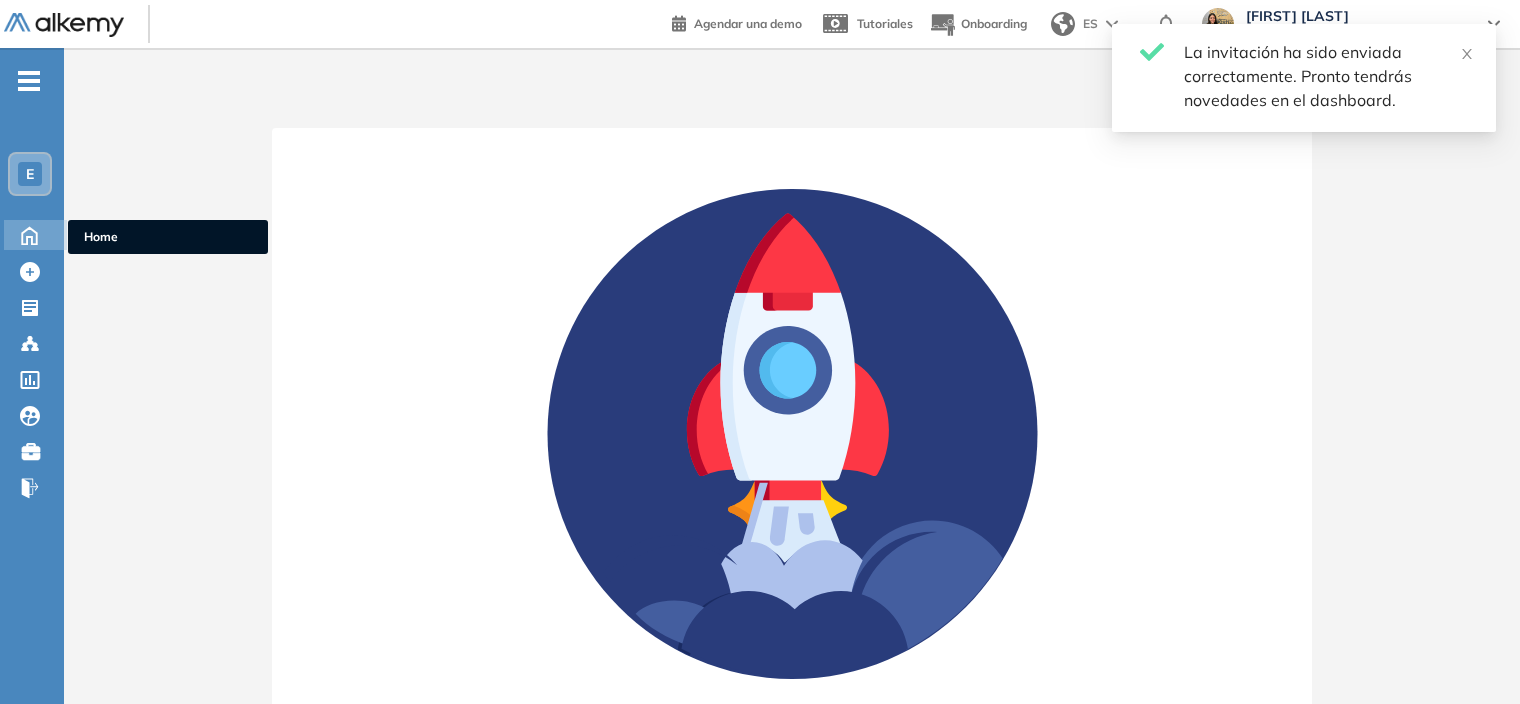click 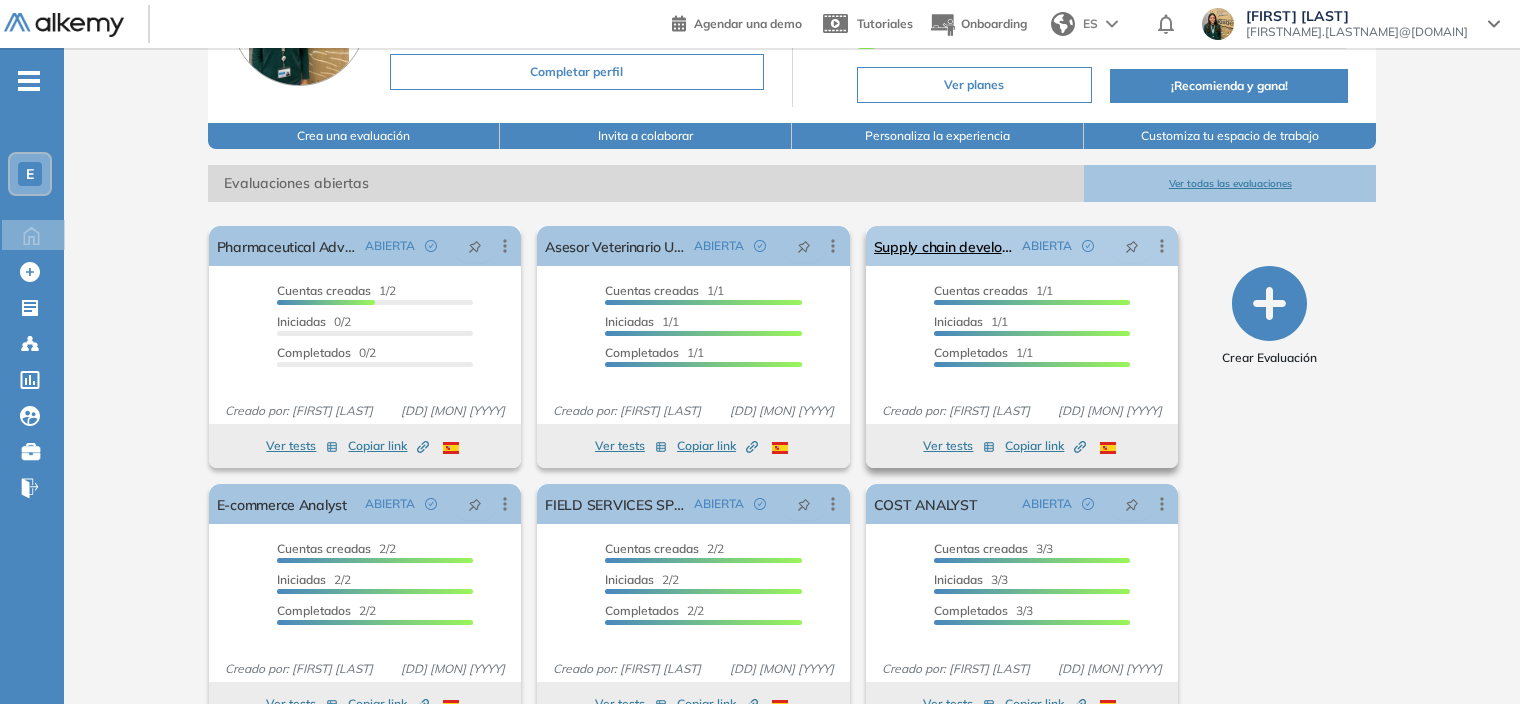 scroll, scrollTop: 245, scrollLeft: 0, axis: vertical 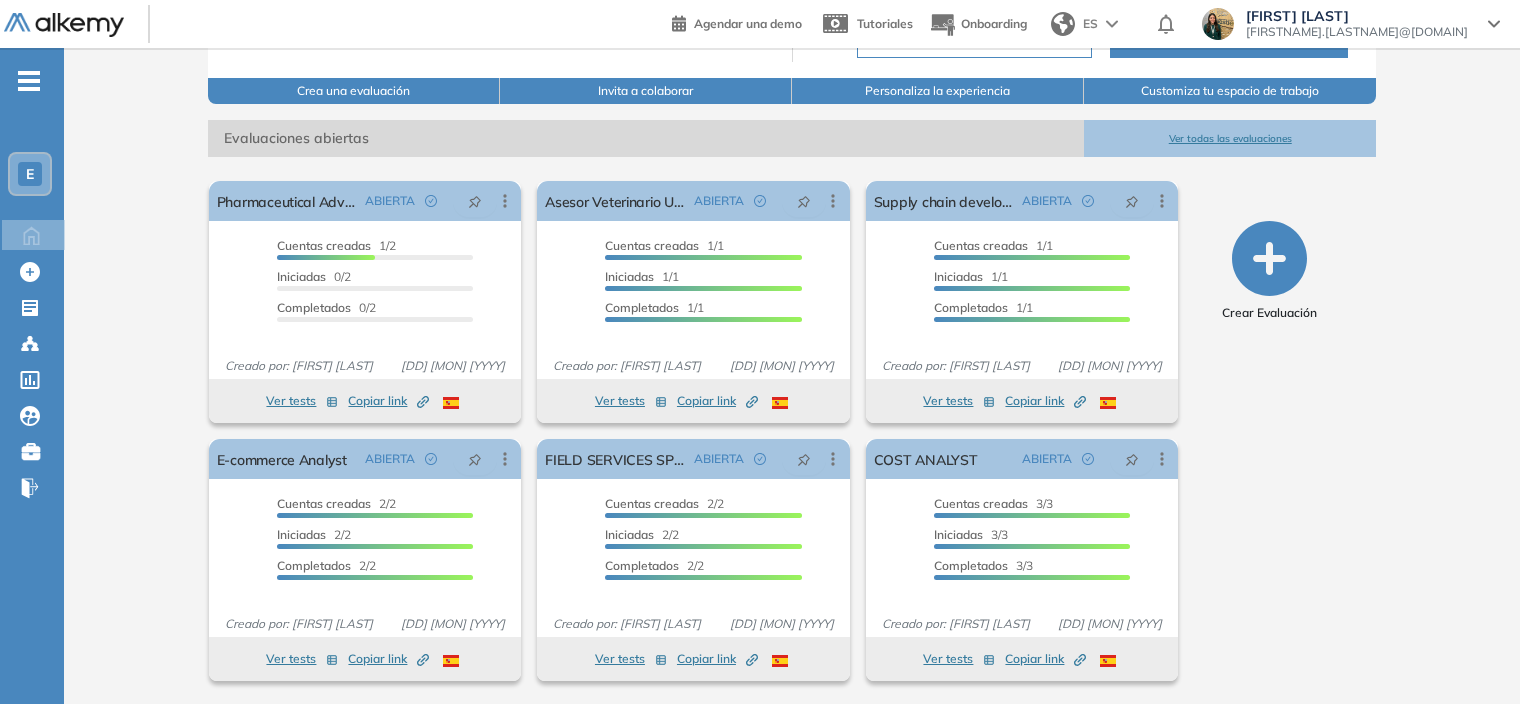 click on "Ver todas las evaluaciones" at bounding box center [1230, 138] 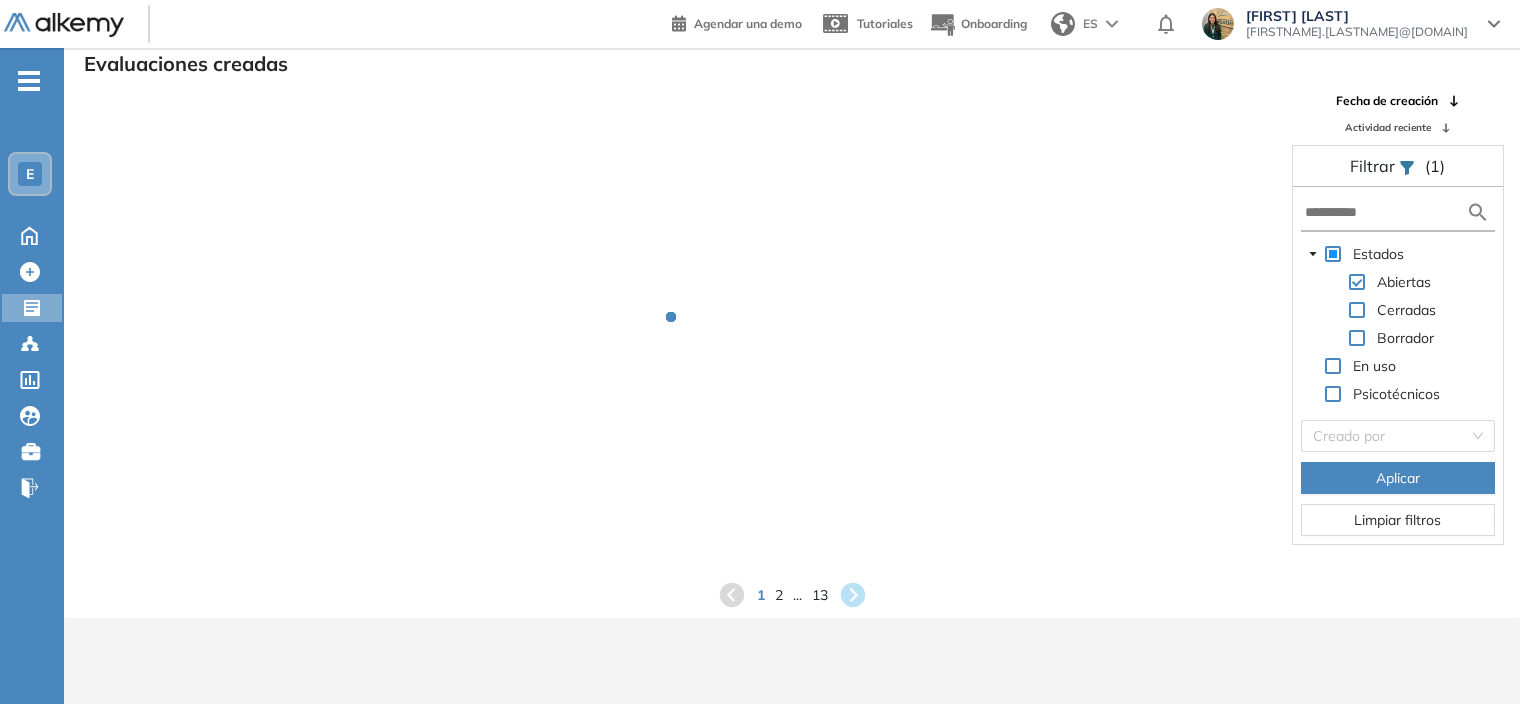 scroll, scrollTop: 48, scrollLeft: 0, axis: vertical 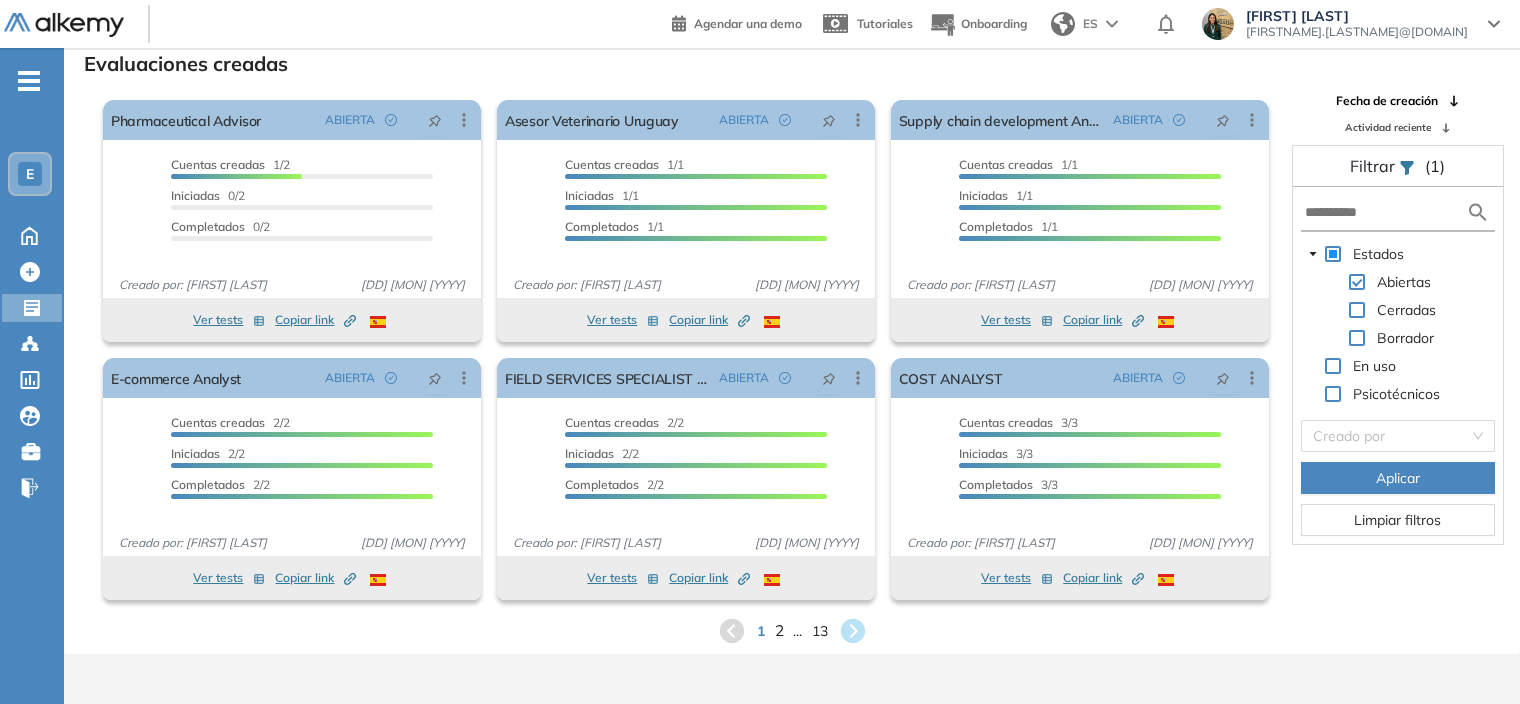 click on "2" at bounding box center (778, 630) 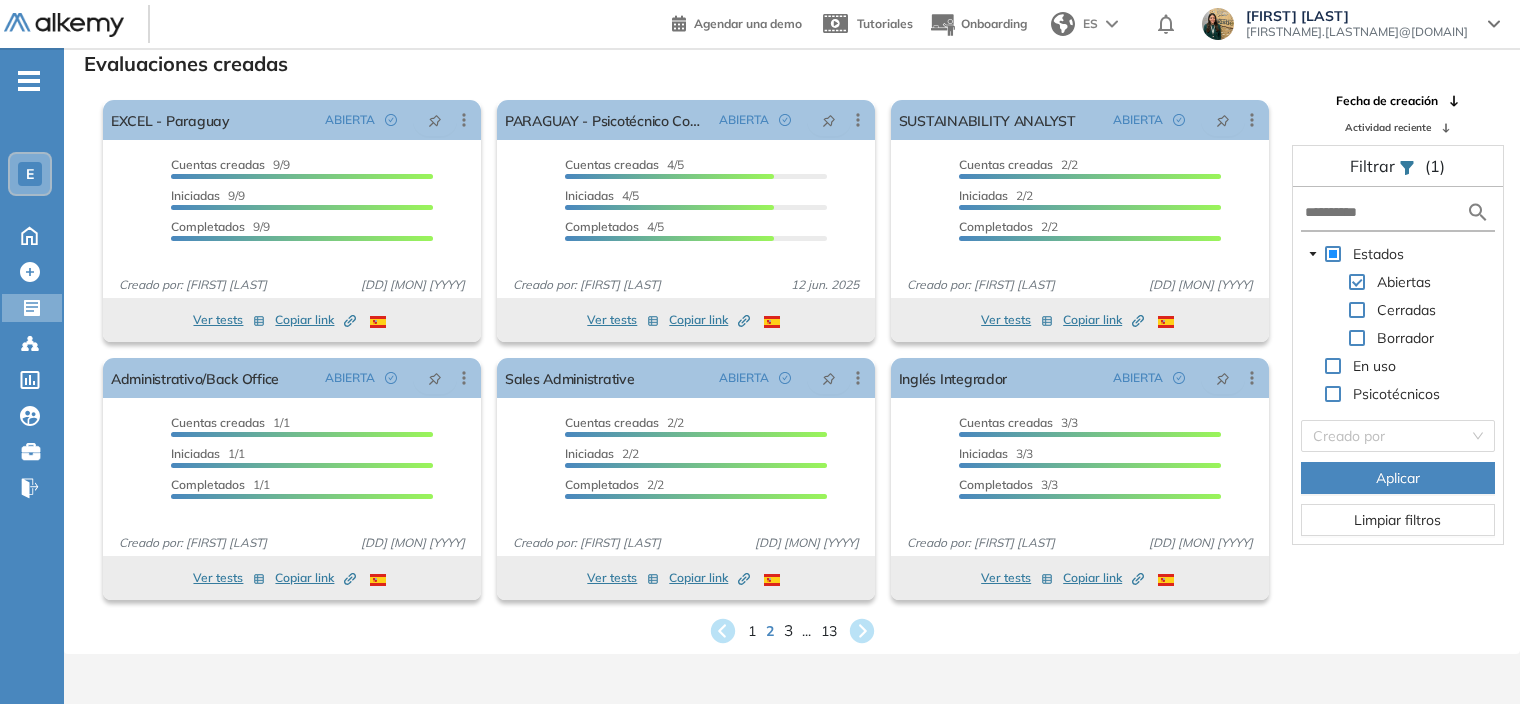click on "3" at bounding box center (787, 630) 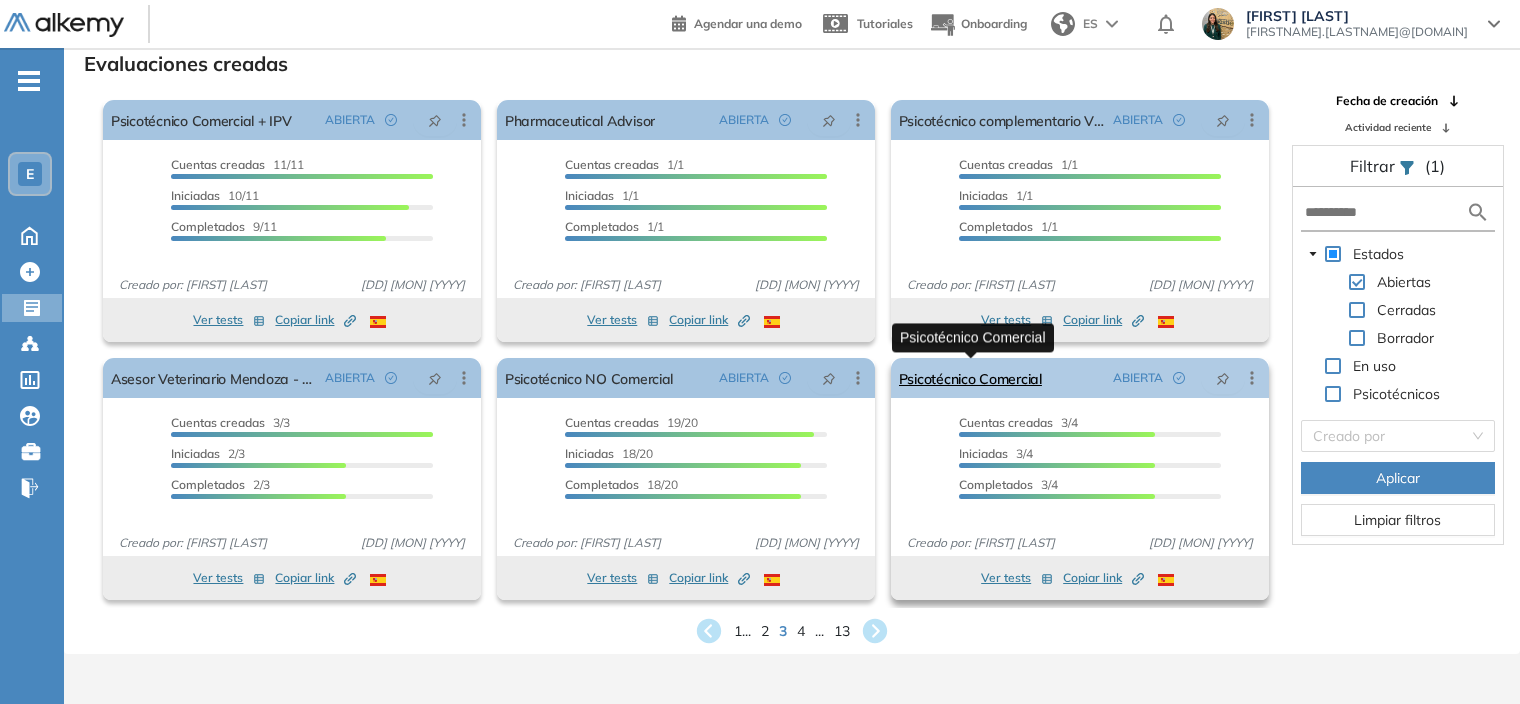 click on "Psicotécnico Comercial" at bounding box center [970, 378] 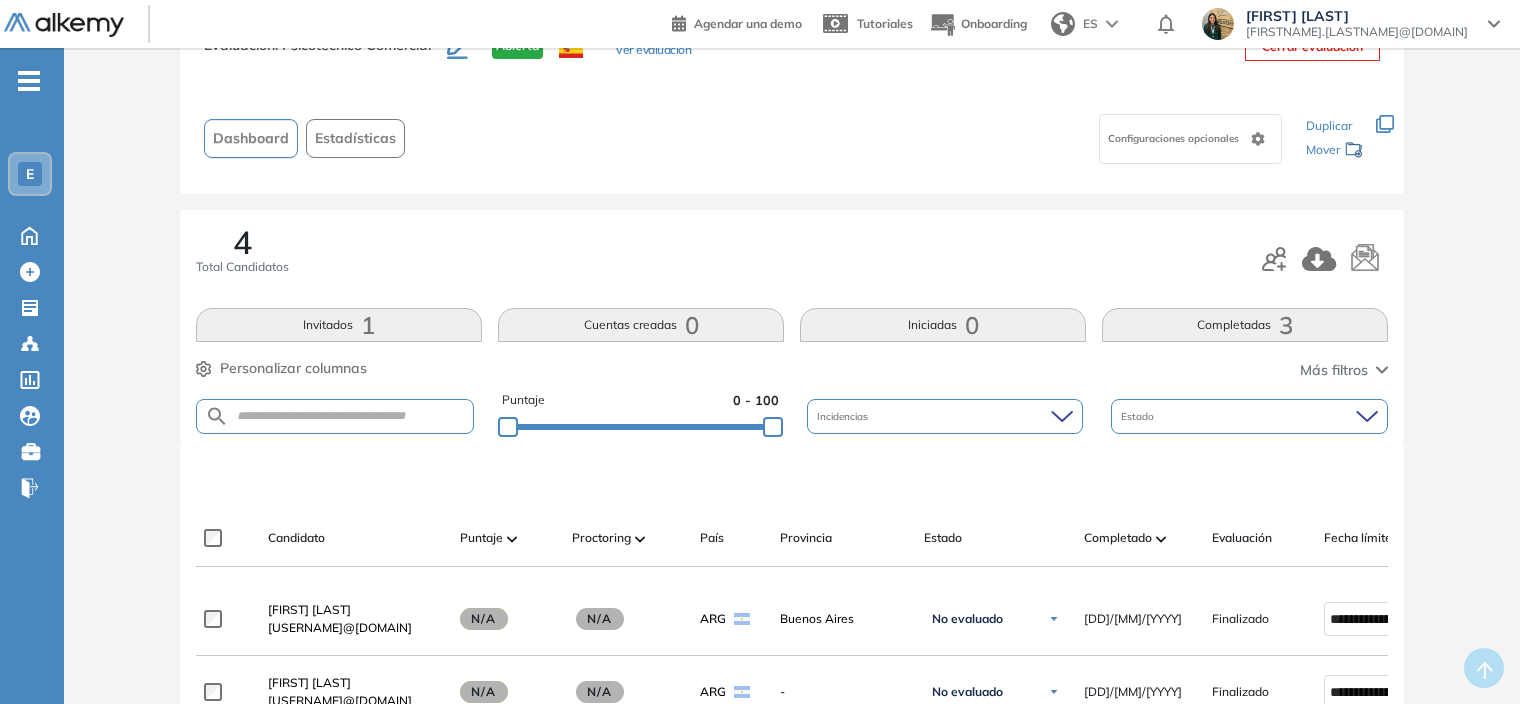 scroll, scrollTop: 0, scrollLeft: 0, axis: both 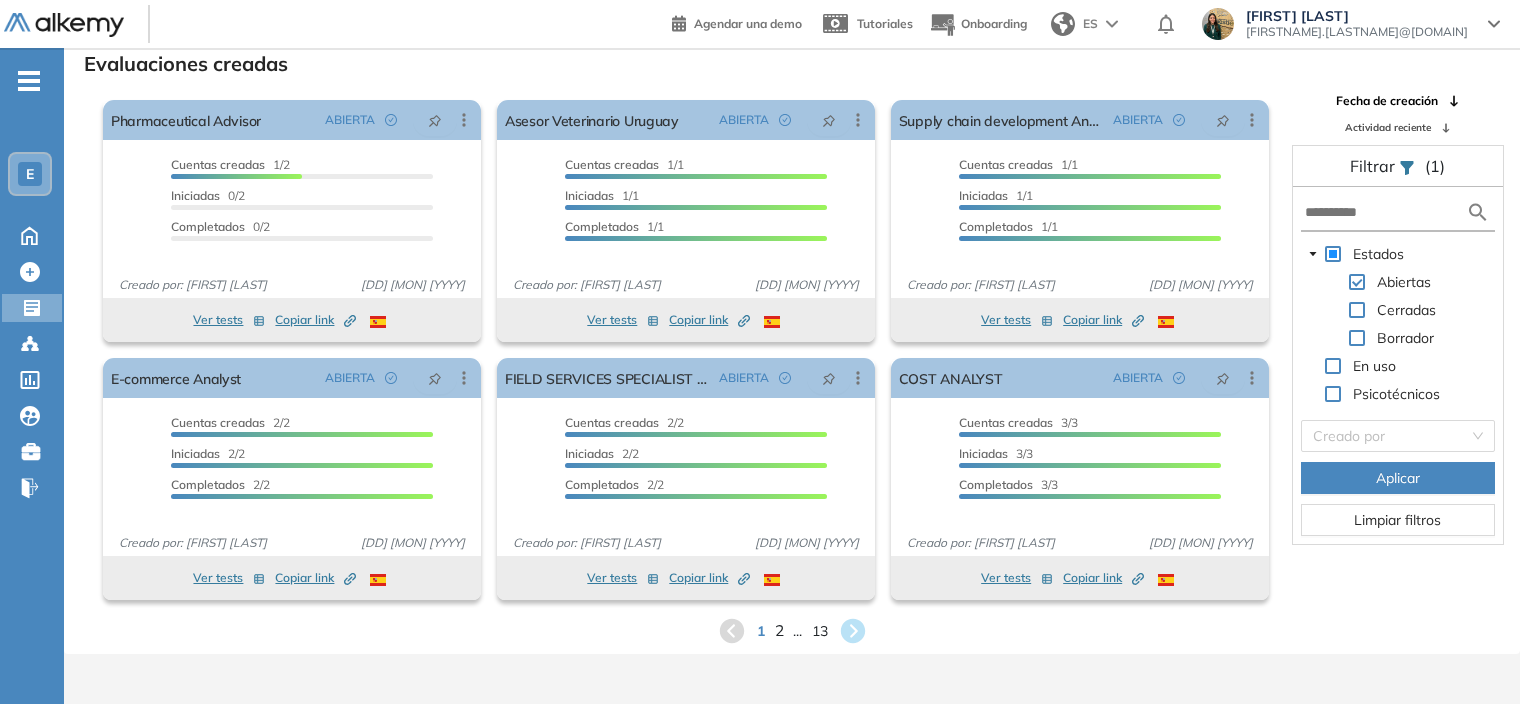 click on "2" at bounding box center (778, 630) 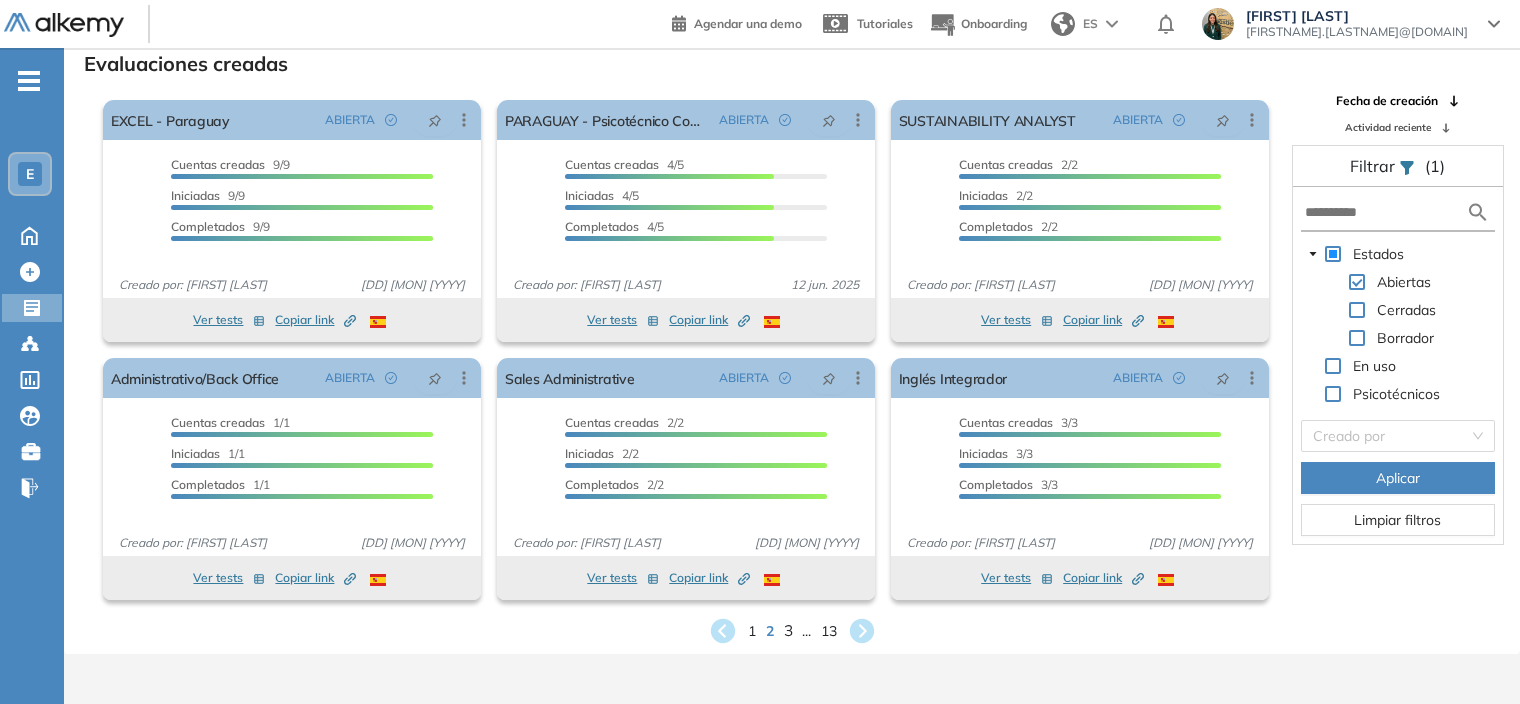 click on "3" at bounding box center (787, 630) 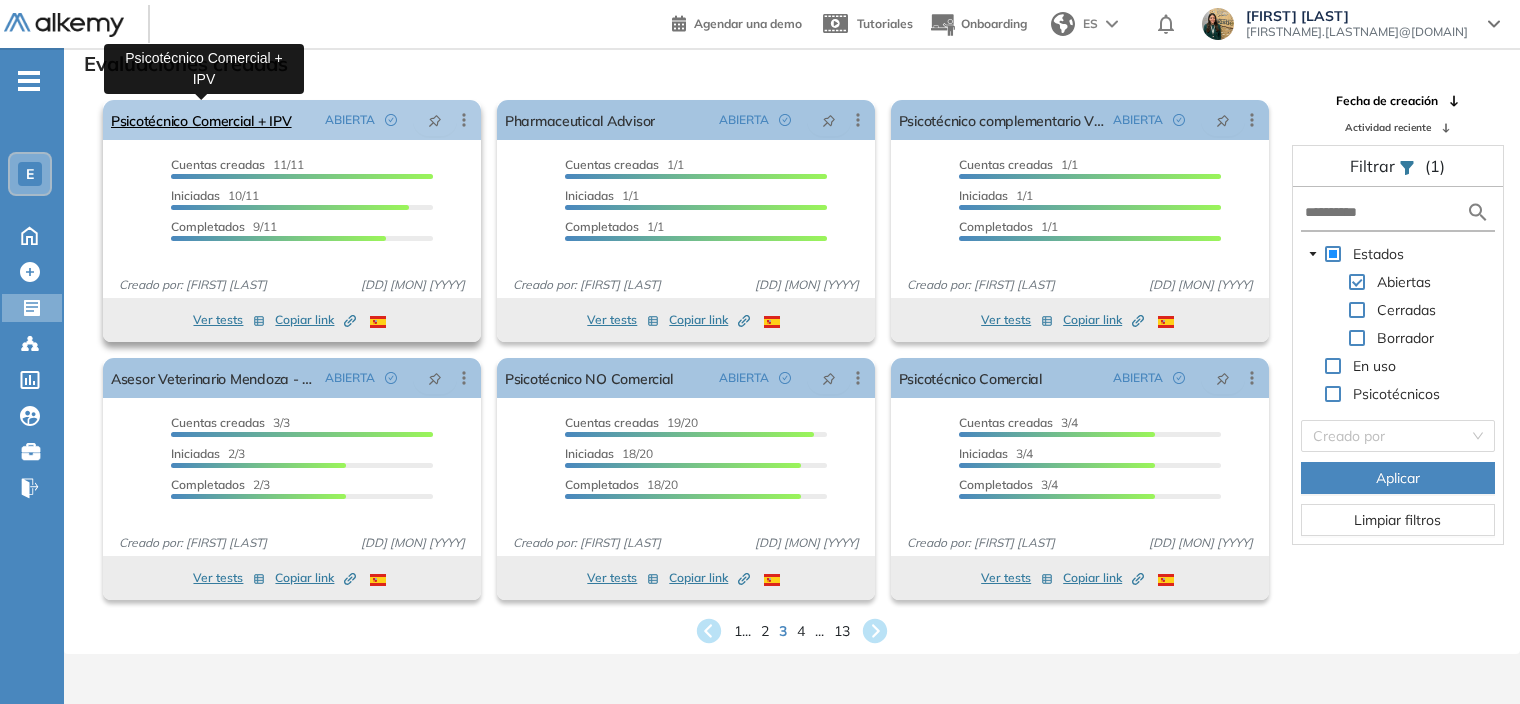 click on "Psicotécnico Comercial + IPV" at bounding box center (201, 120) 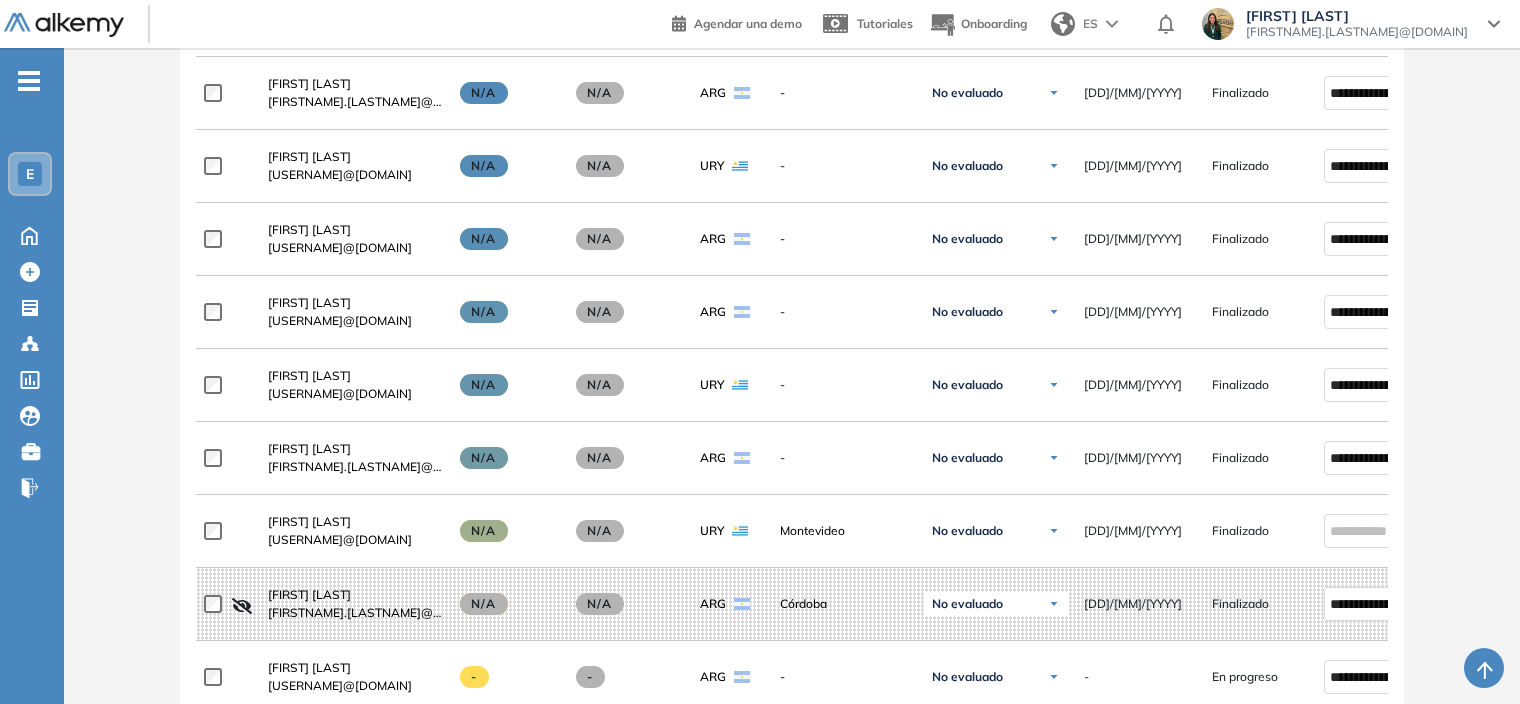 scroll, scrollTop: 900, scrollLeft: 0, axis: vertical 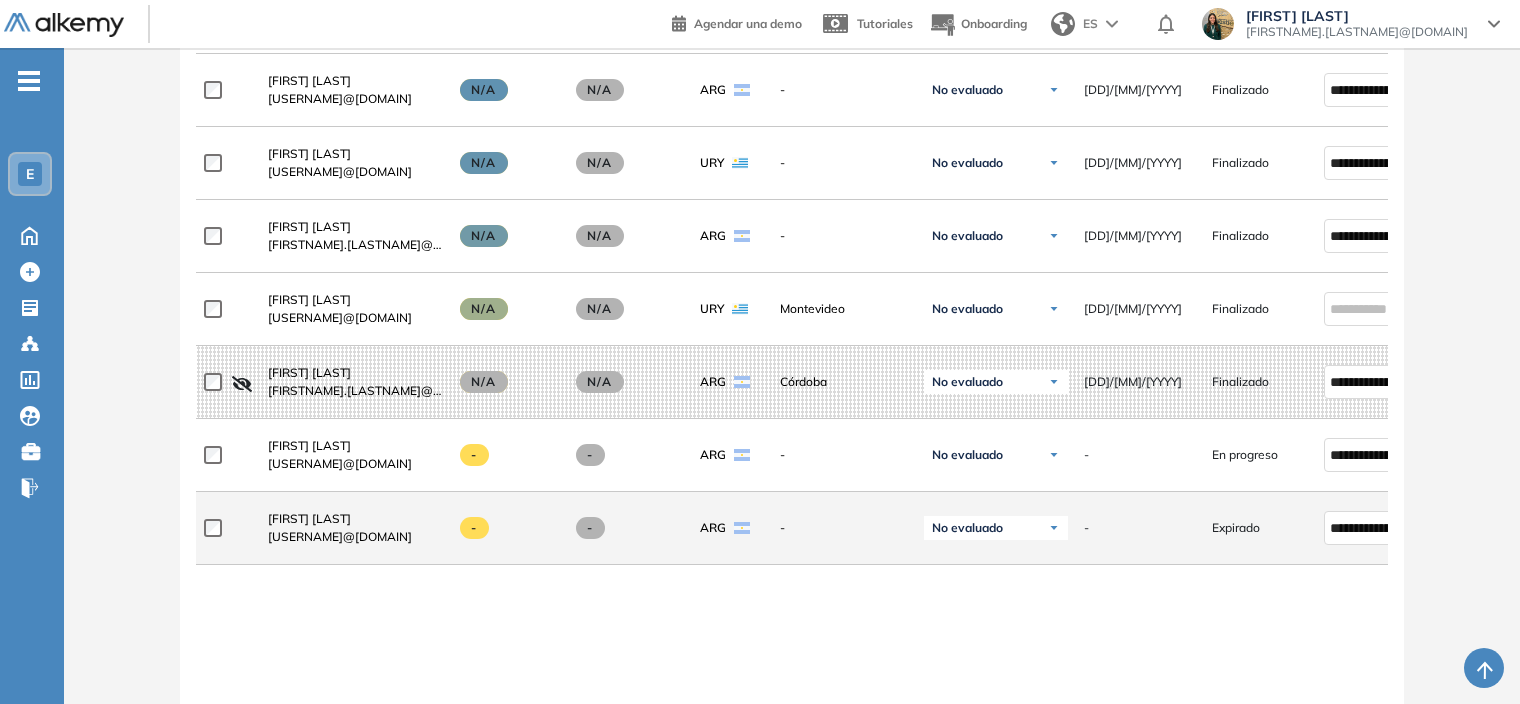 click on "No evaluado" at bounding box center [967, 528] 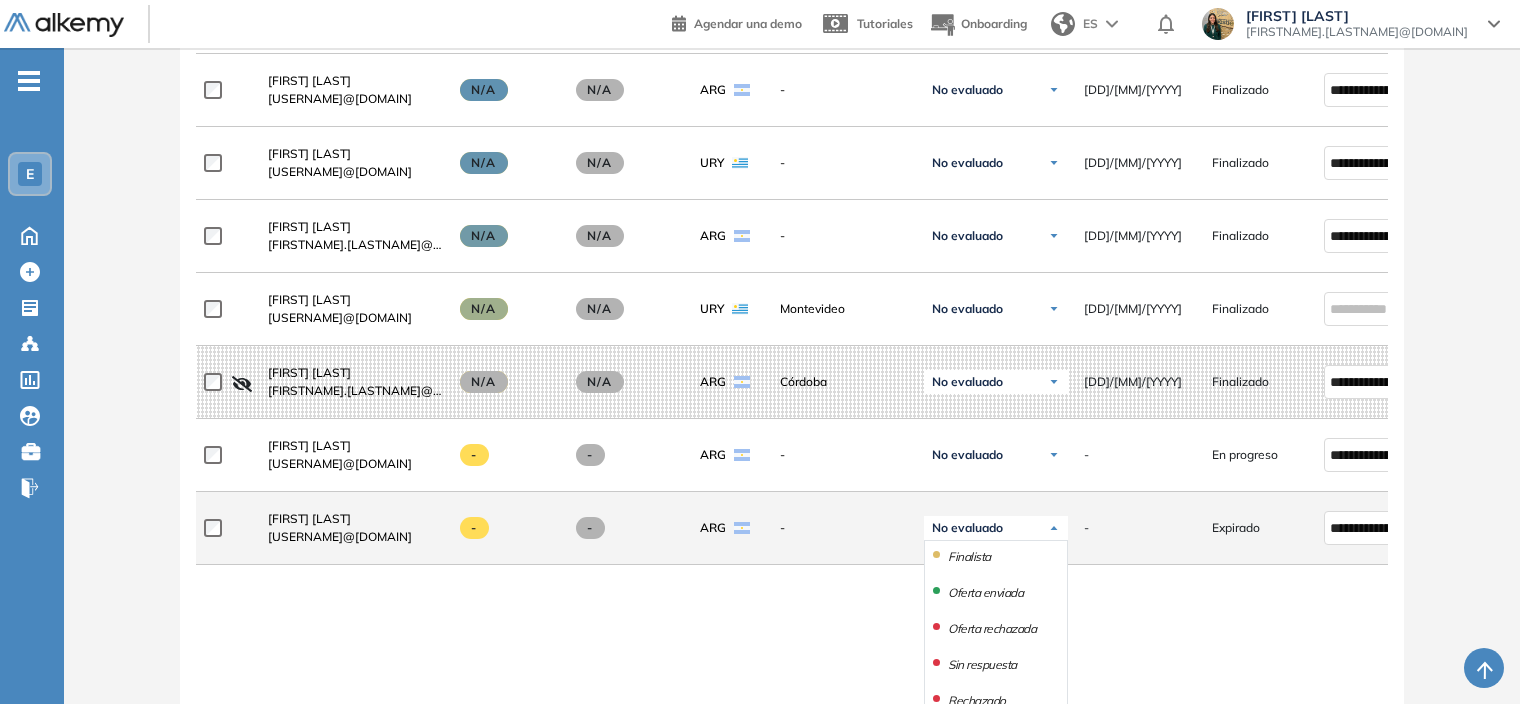 scroll, scrollTop: 177, scrollLeft: 0, axis: vertical 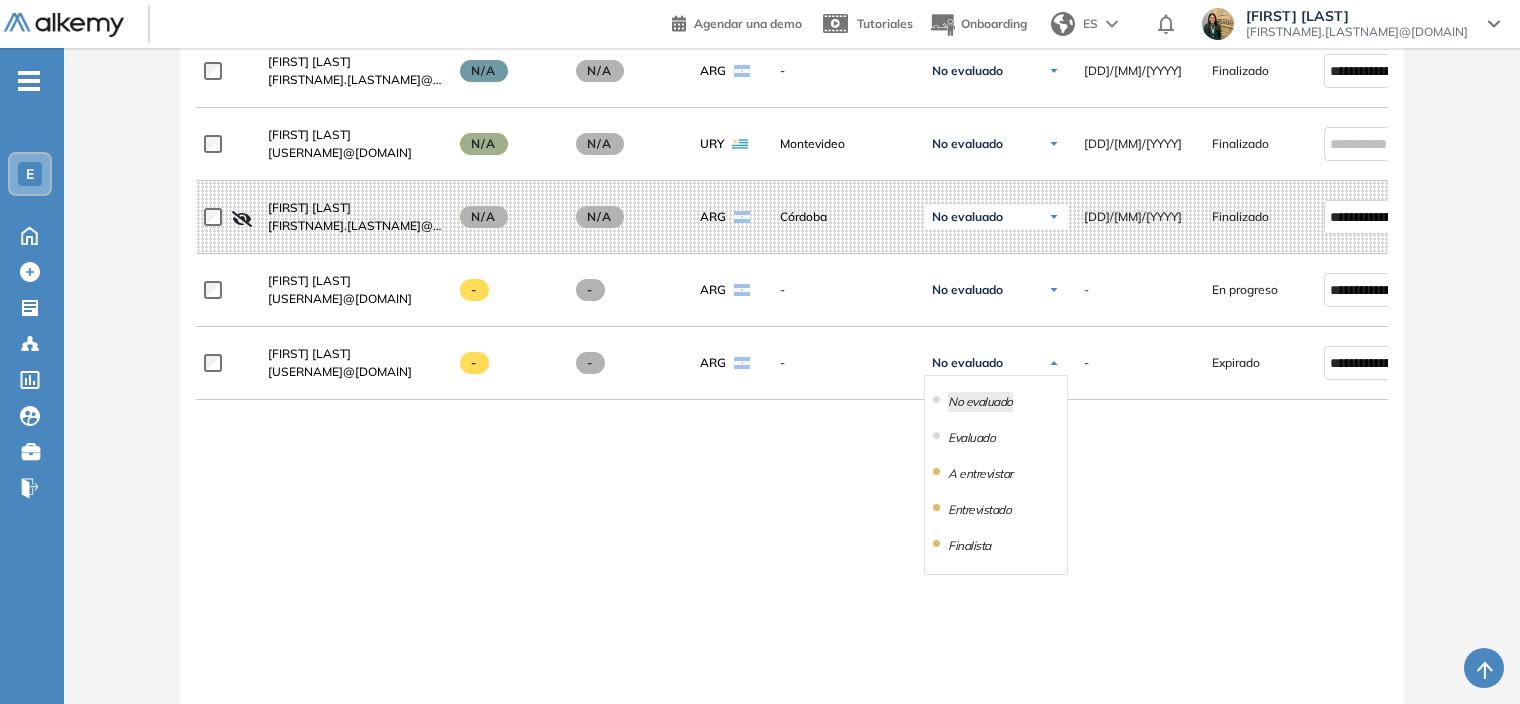 click on "**********" at bounding box center [792, 166] 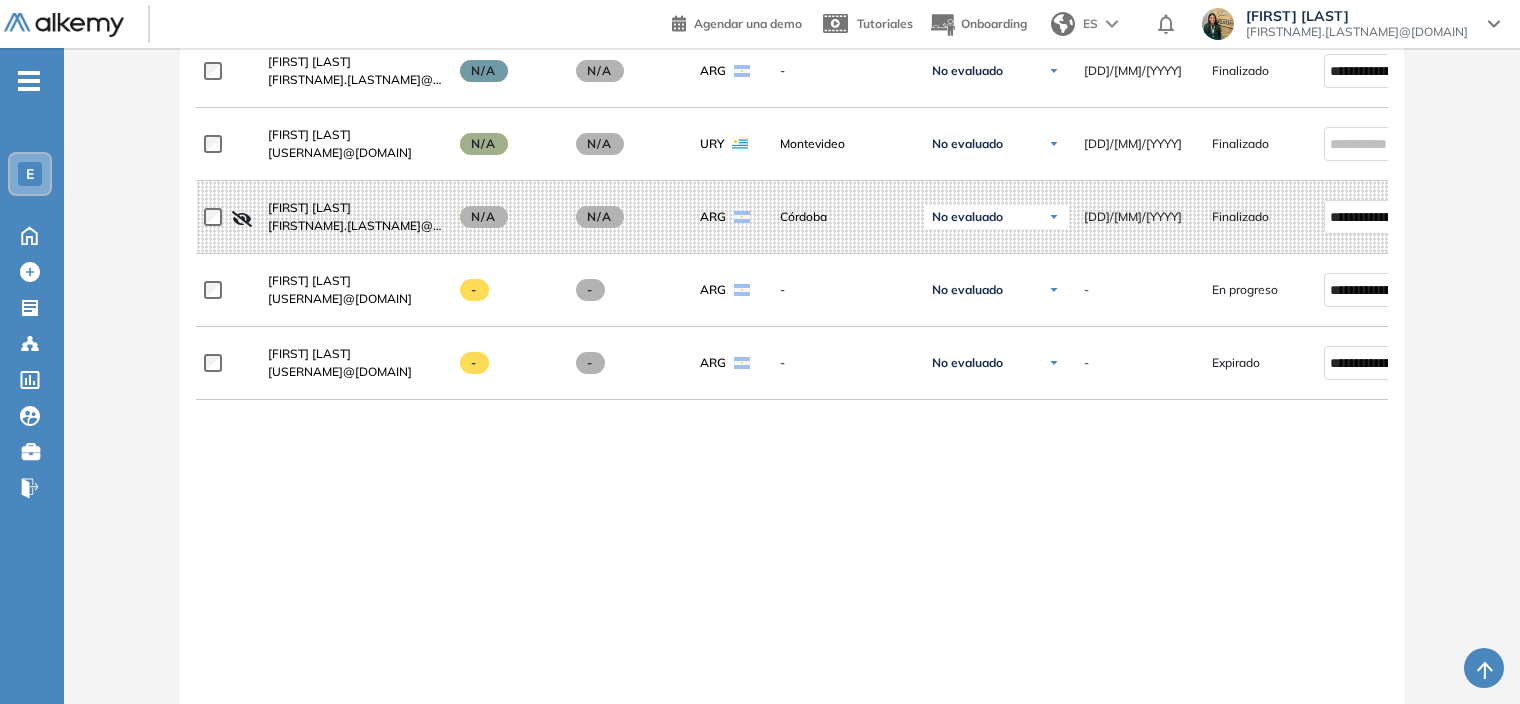 click on "**********" at bounding box center (792, 166) 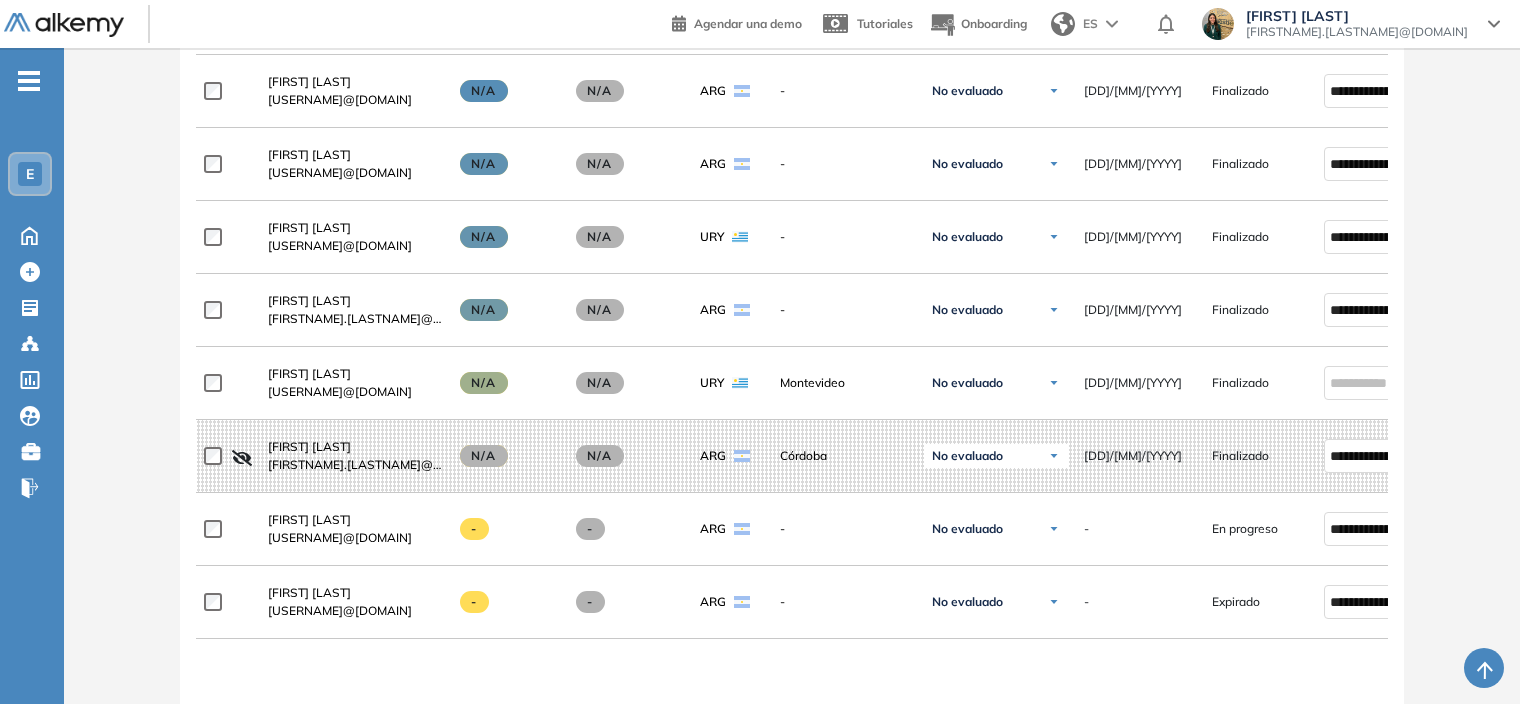 scroll, scrollTop: 1065, scrollLeft: 0, axis: vertical 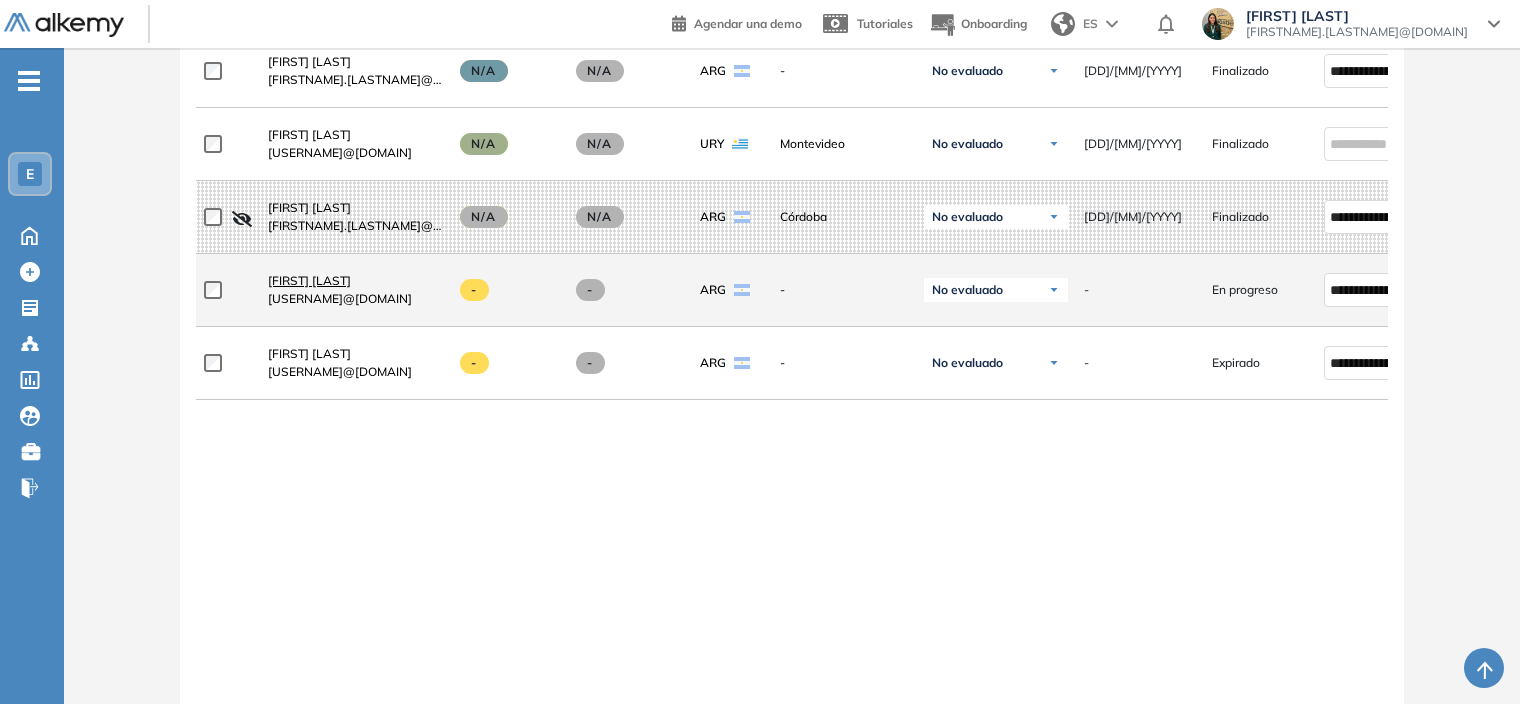 click on "[FIRST] [LAST]" at bounding box center [309, 280] 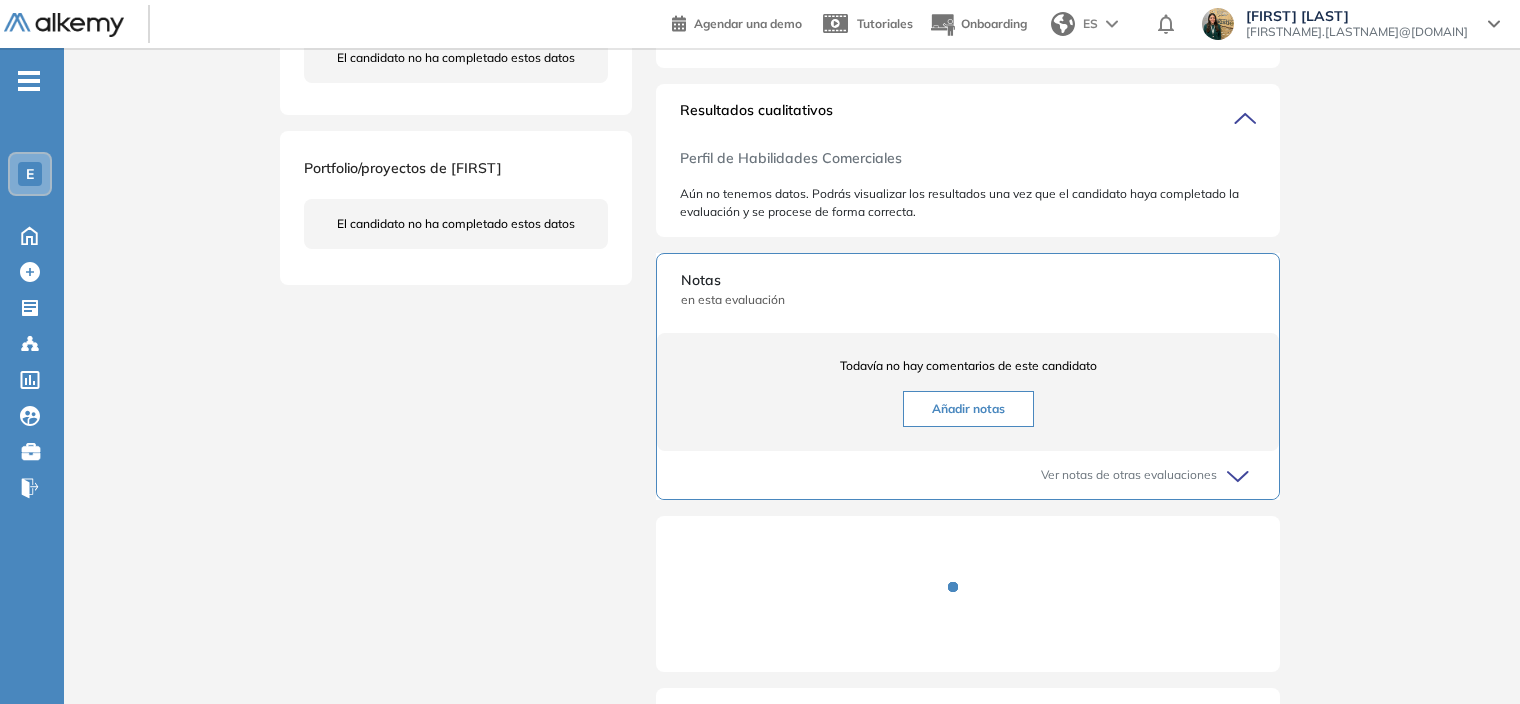 scroll, scrollTop: 600, scrollLeft: 0, axis: vertical 